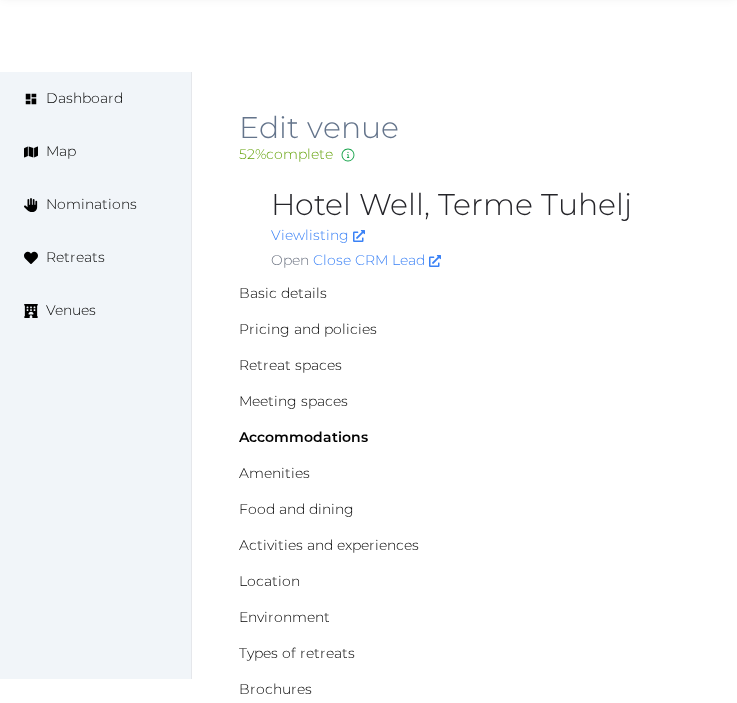 scroll, scrollTop: 1617, scrollLeft: 0, axis: vertical 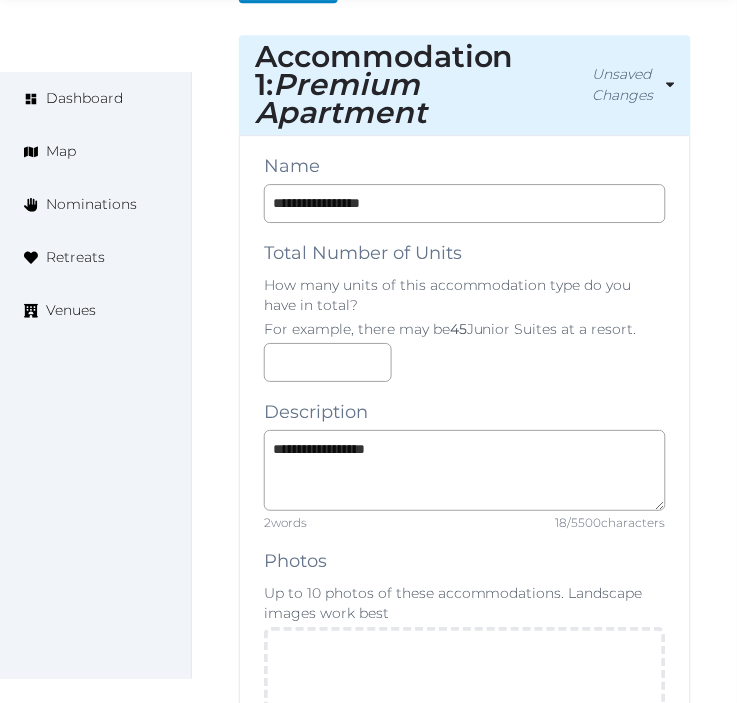 click on "**********" at bounding box center (465, 1678) 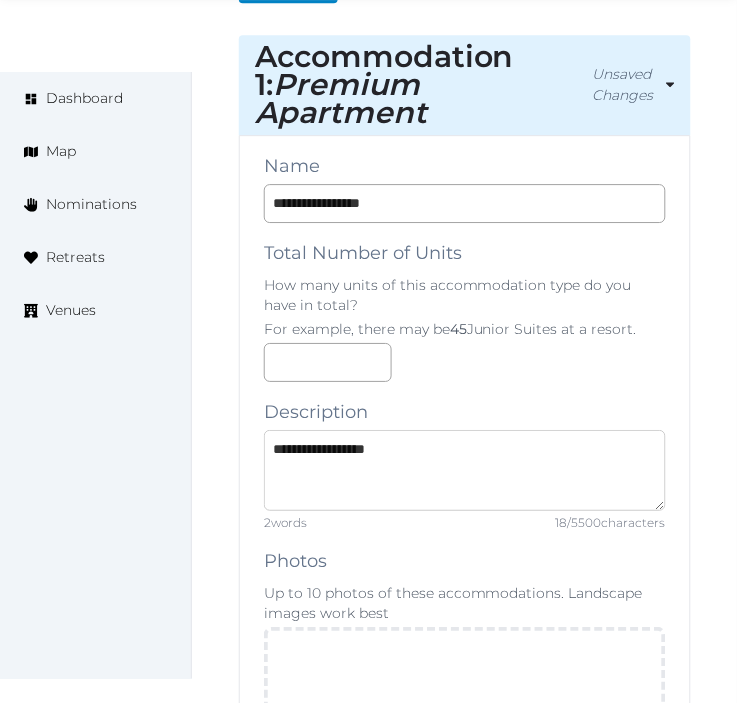 click on "**********" at bounding box center [465, 470] 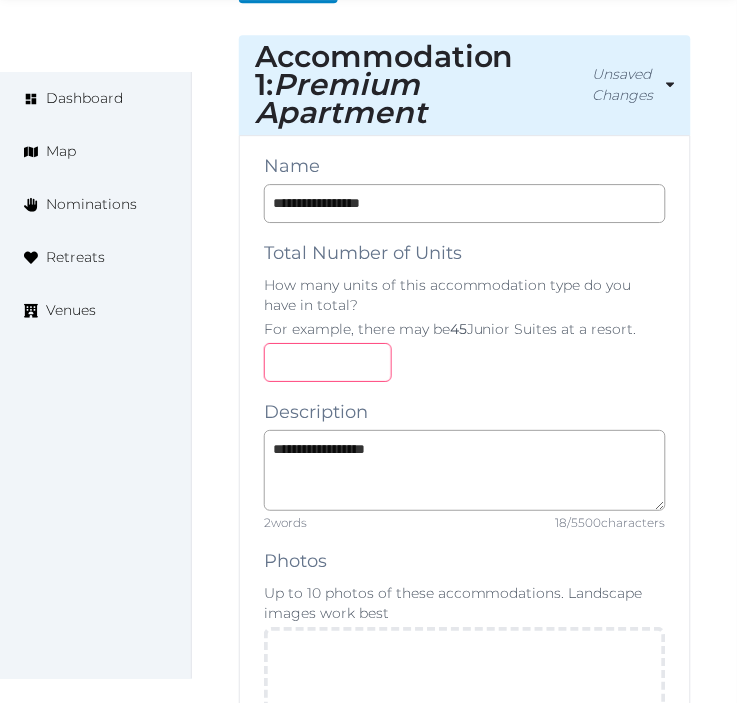 click on "**********" at bounding box center [465, 1678] 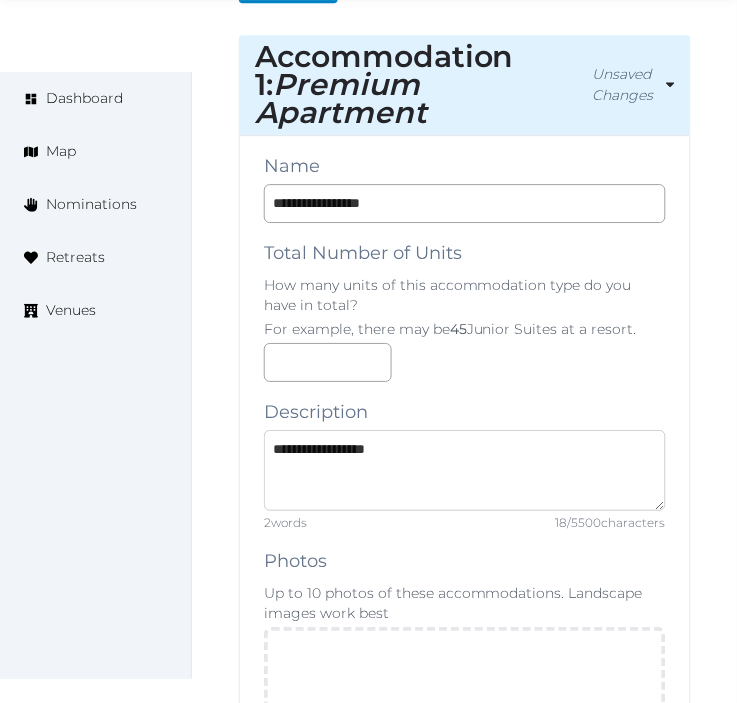 click on "**********" at bounding box center [465, 470] 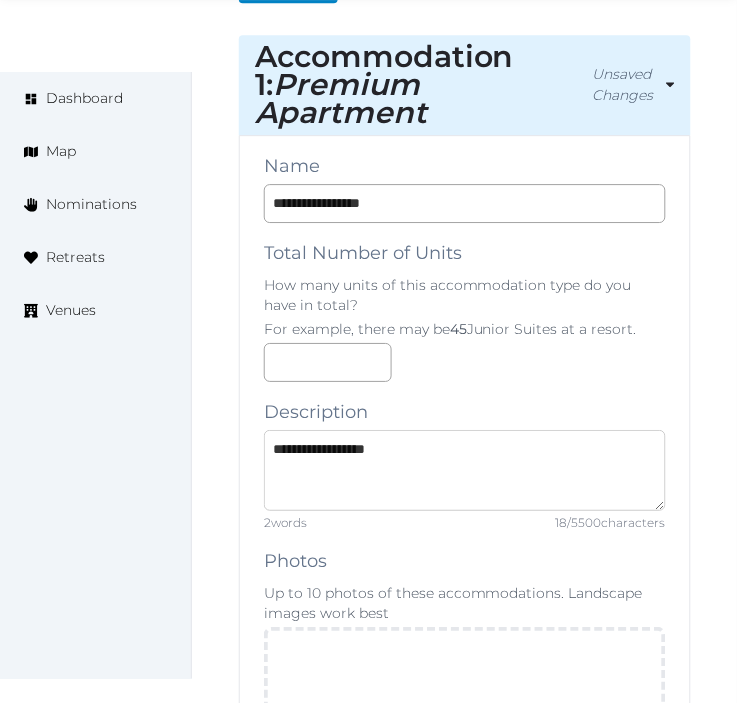 paste on "**********" 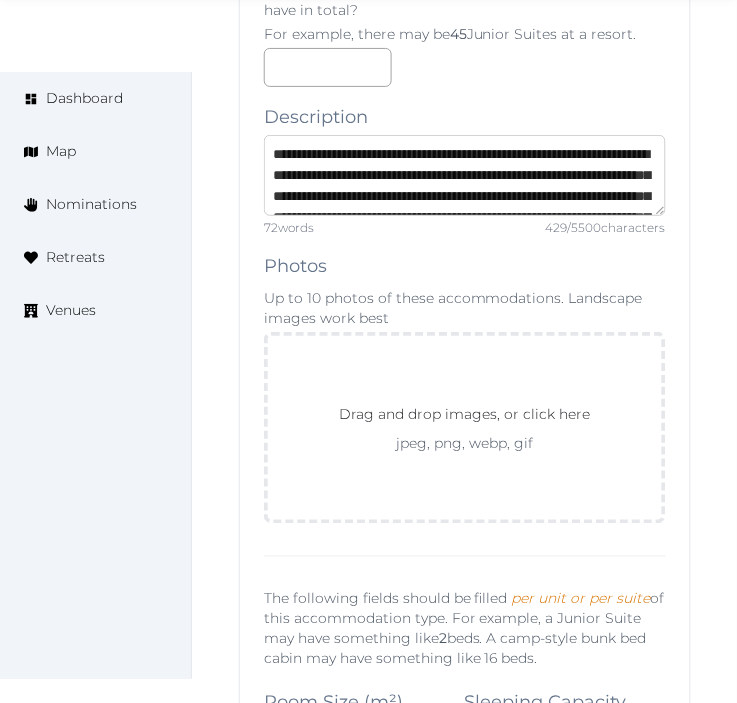 scroll, scrollTop: 1951, scrollLeft: 0, axis: vertical 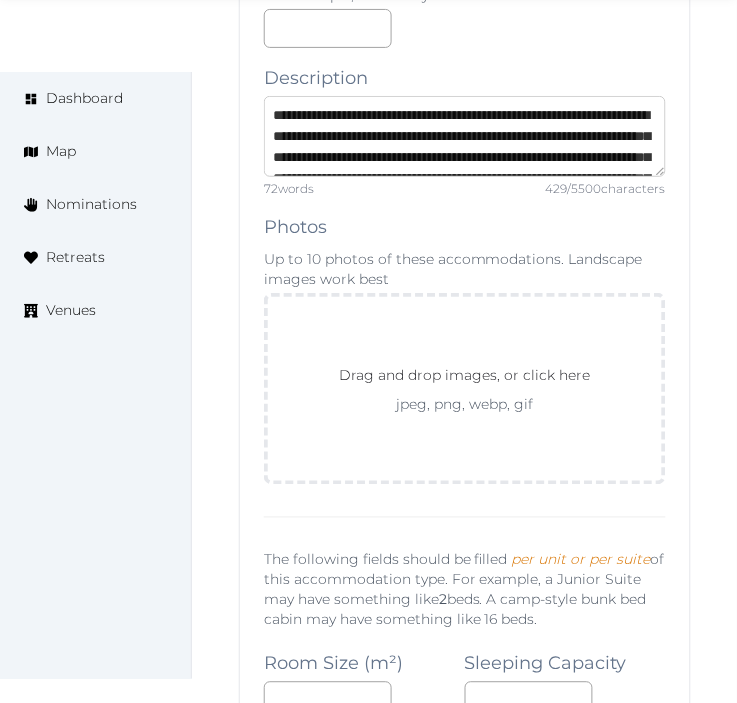 type on "**********" 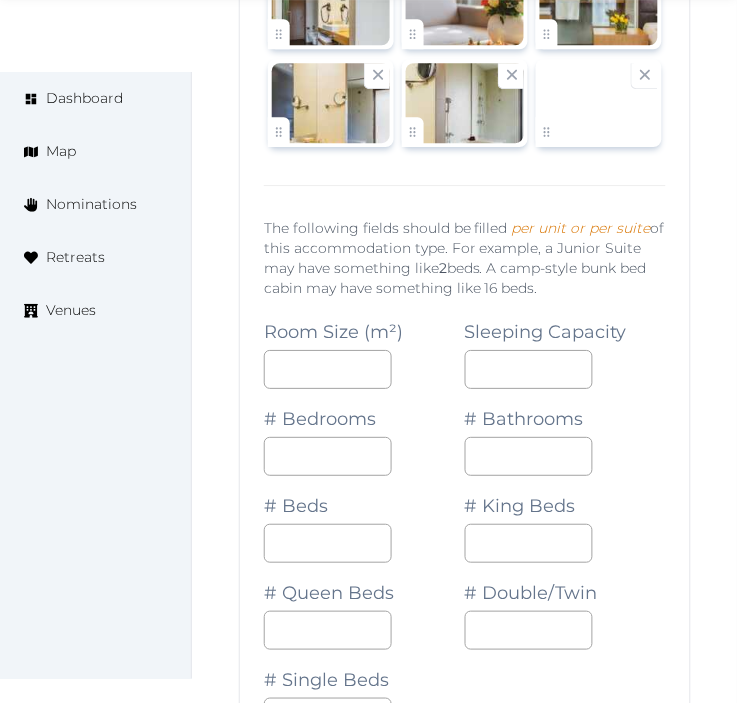 scroll, scrollTop: 2617, scrollLeft: 0, axis: vertical 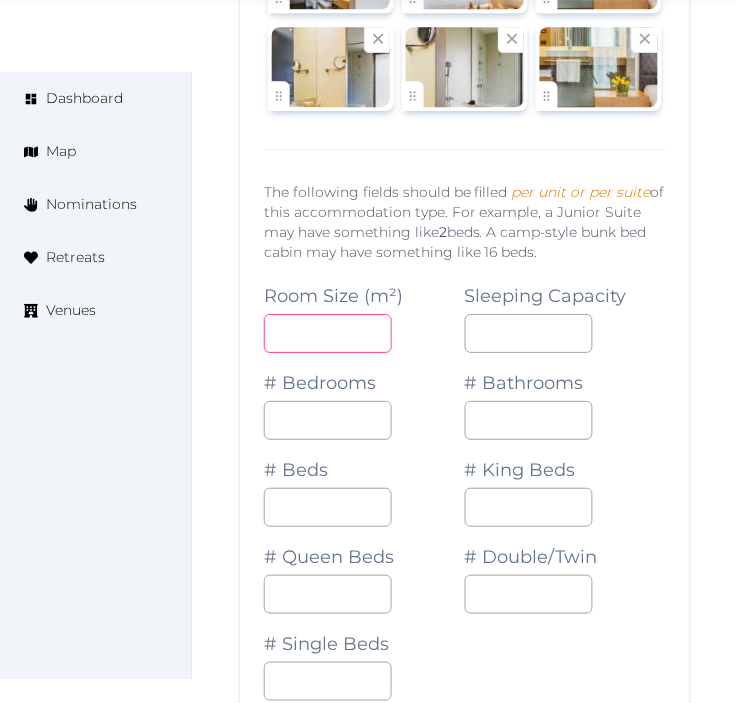 click at bounding box center [328, 333] 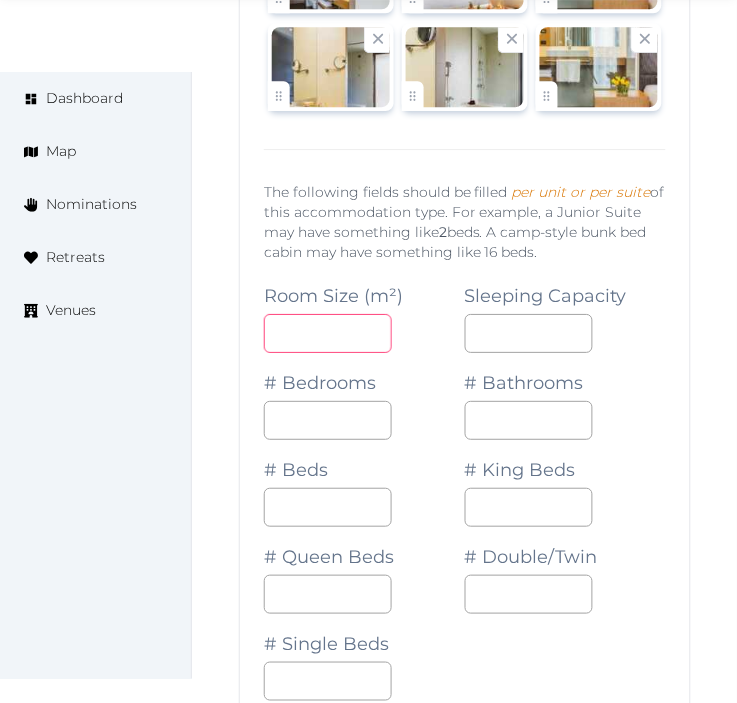 type on "**" 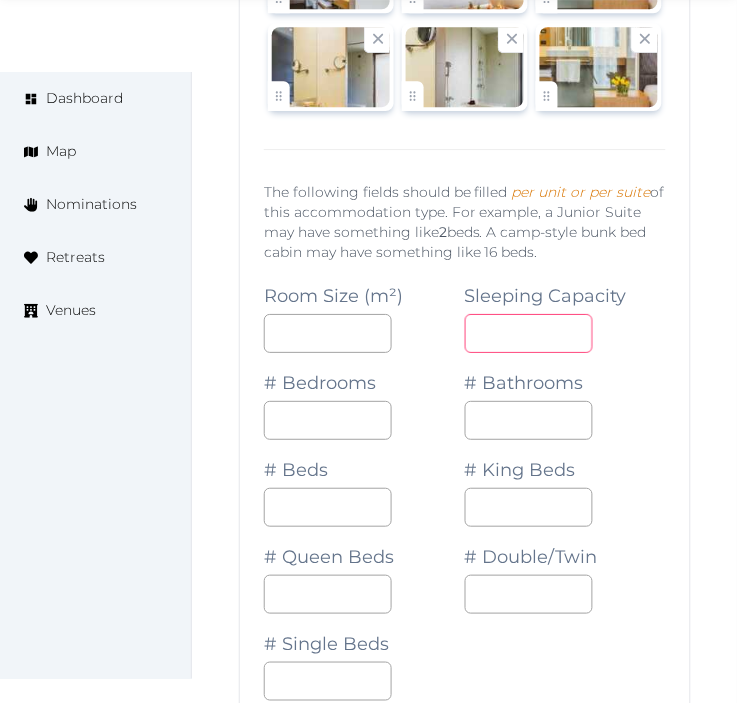 click at bounding box center (529, 333) 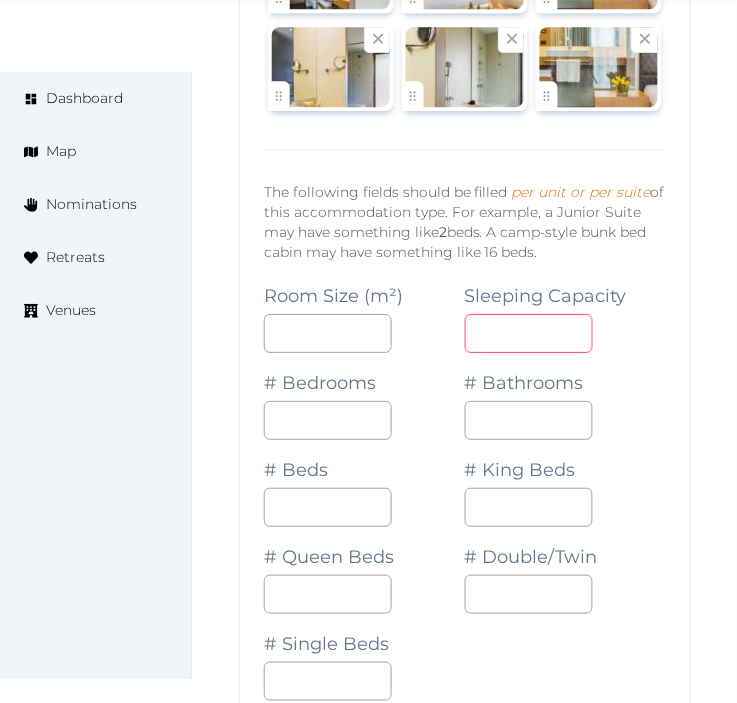 type on "*" 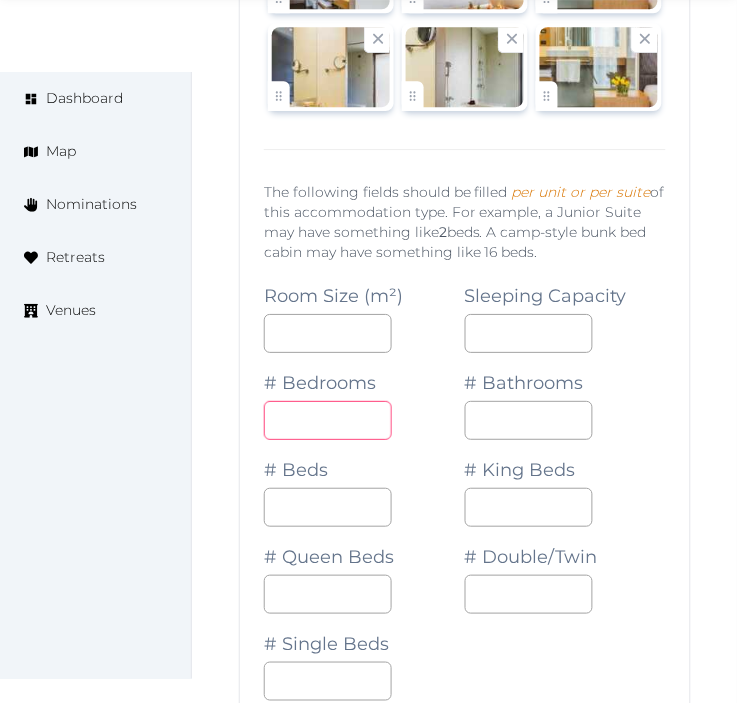 click on "*" at bounding box center (328, 420) 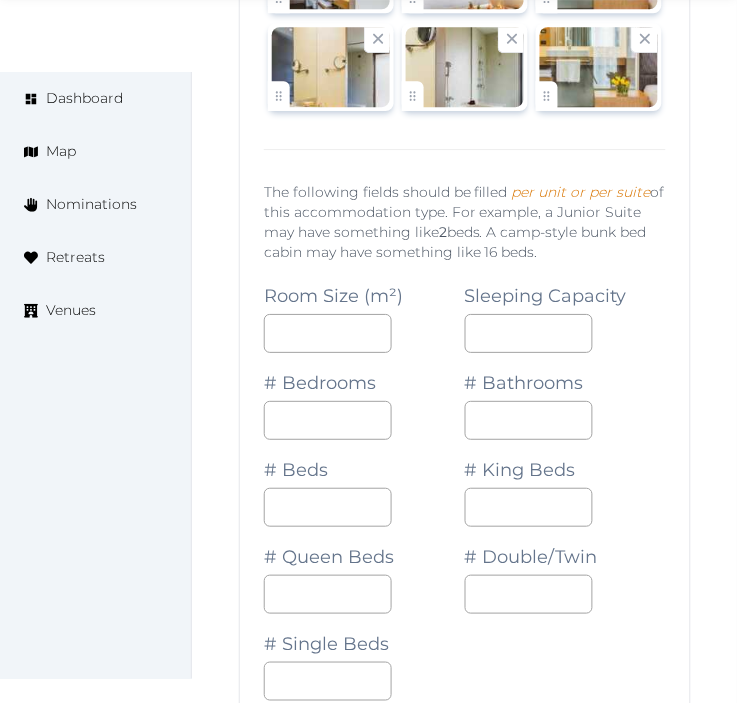 click on "*" at bounding box center (364, 420) 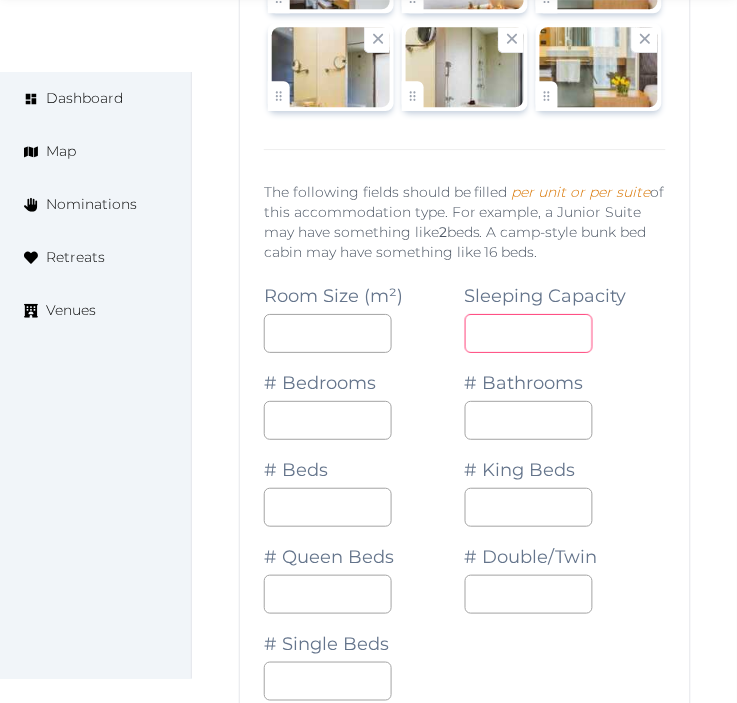 drag, startPoint x: 511, startPoint y: 313, endPoint x: 447, endPoint y: 321, distance: 64.49806 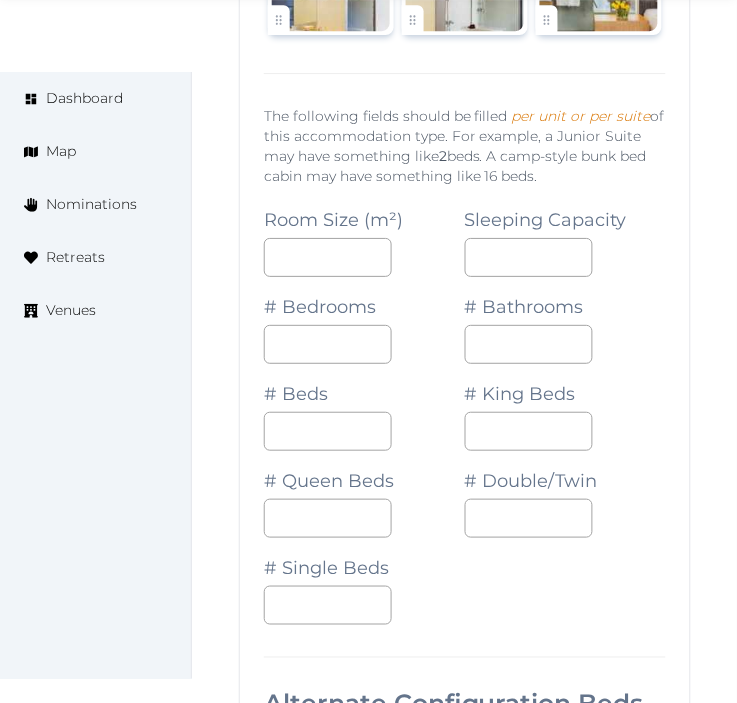 scroll, scrollTop: 2728, scrollLeft: 0, axis: vertical 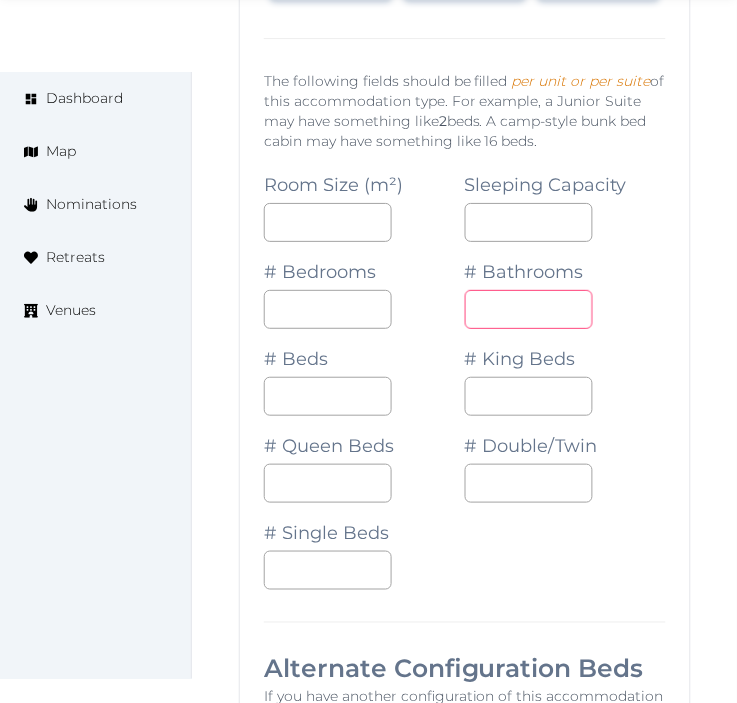 click at bounding box center [529, 309] 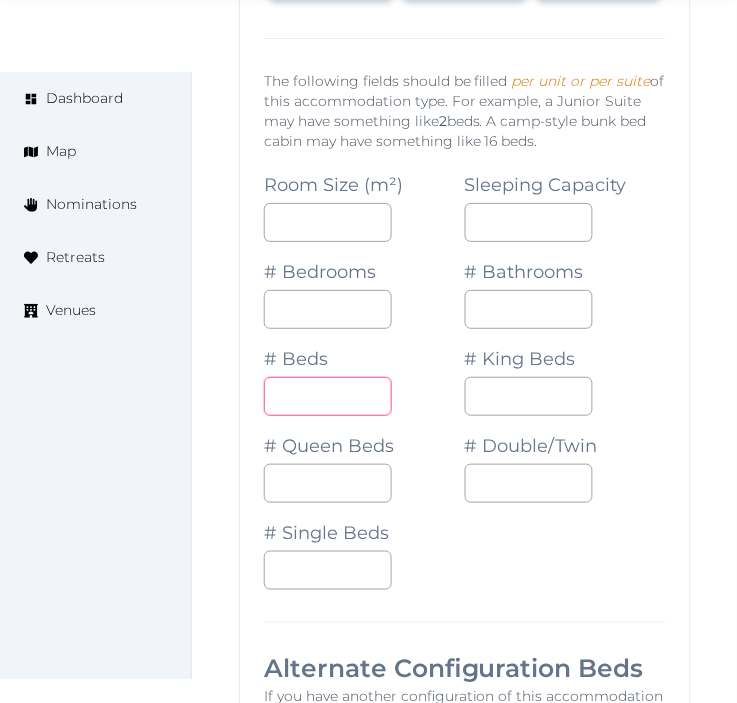 click on "*" at bounding box center [328, 396] 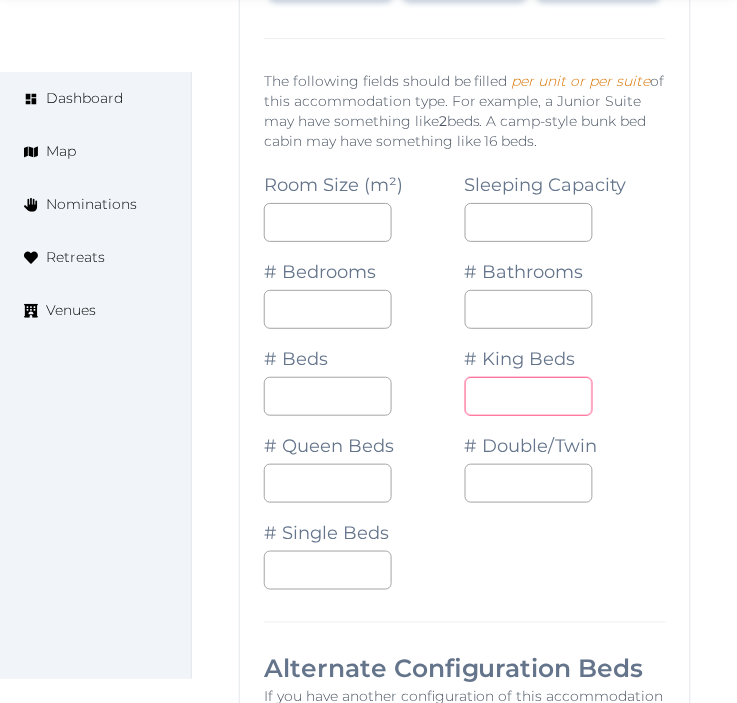 click on "*" at bounding box center (529, 396) 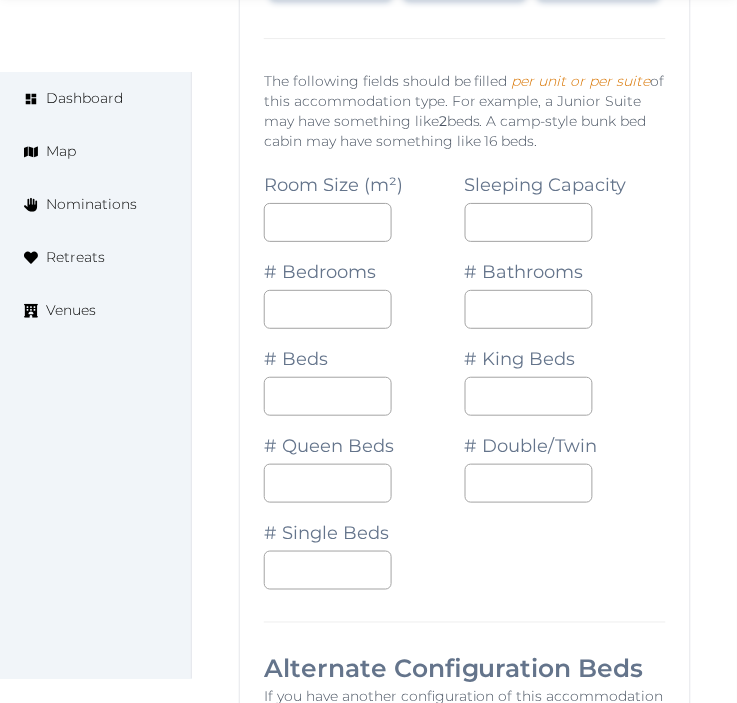 click on "**********" at bounding box center [465, 716] 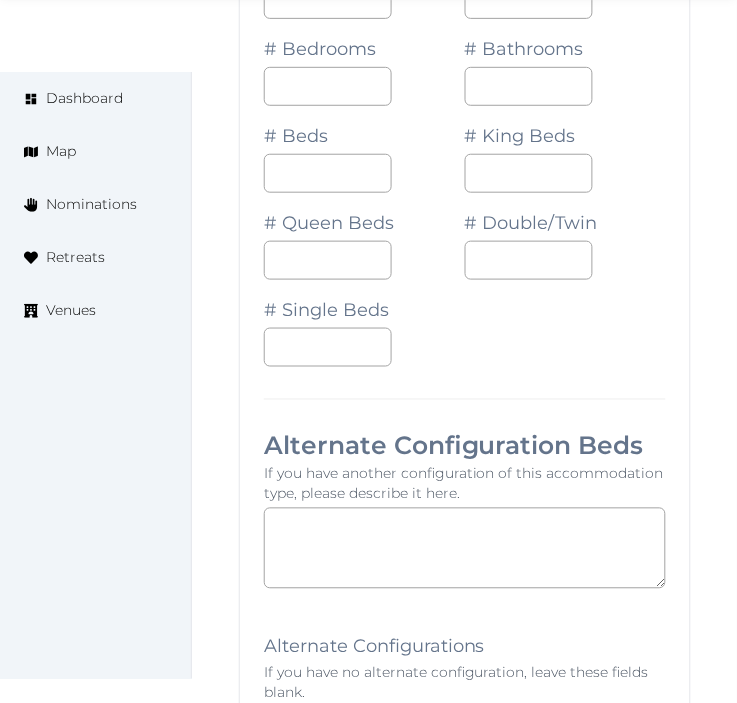 scroll, scrollTop: 3173, scrollLeft: 0, axis: vertical 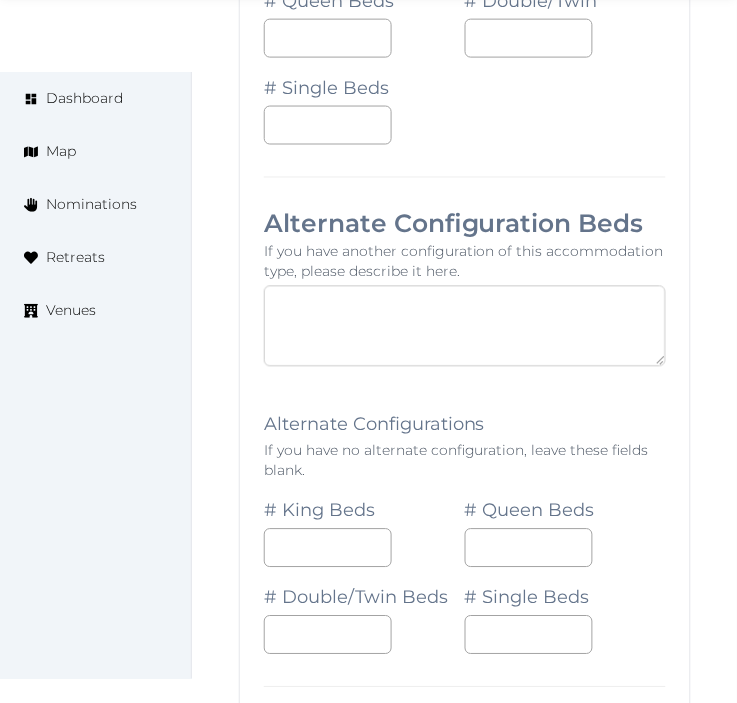 click at bounding box center [465, 326] 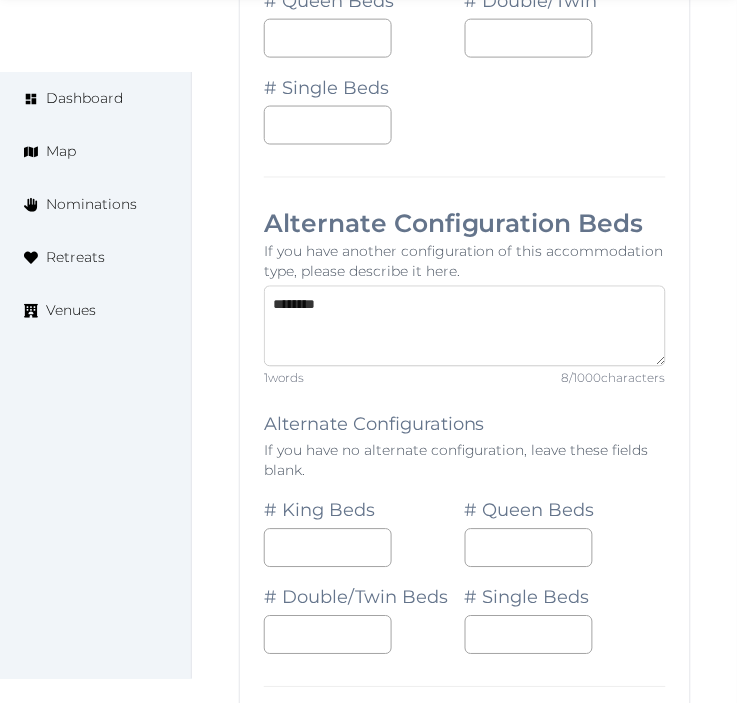 type on "********" 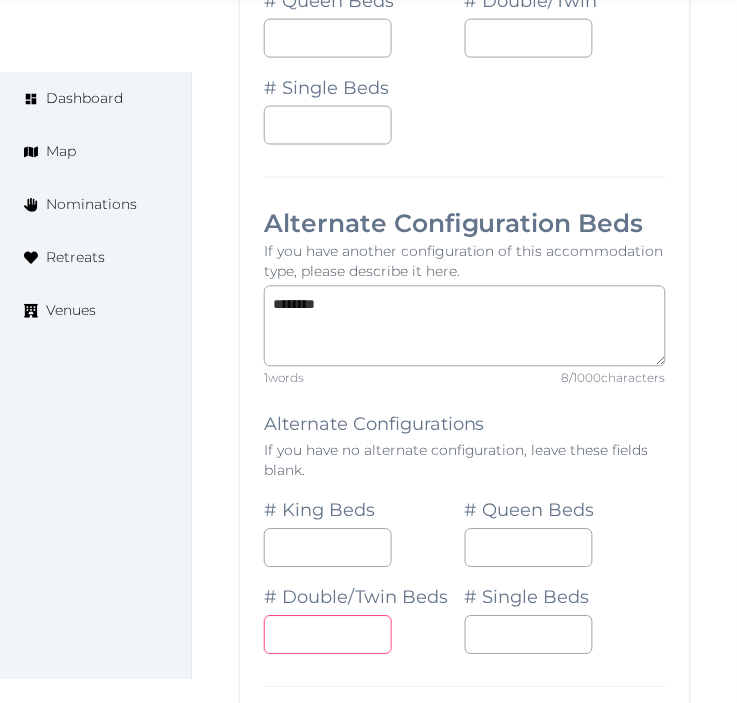 click at bounding box center [328, 635] 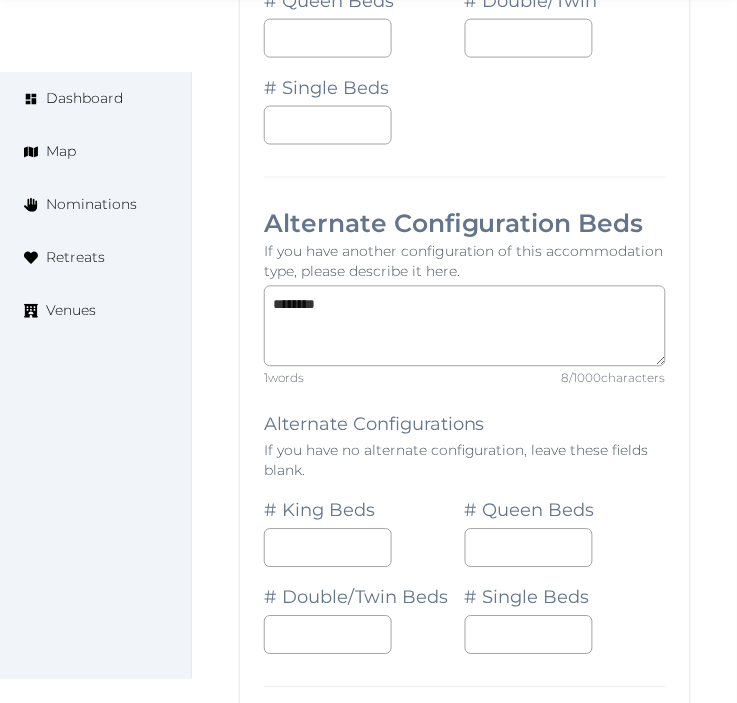 click on "**********" at bounding box center (465, 271) 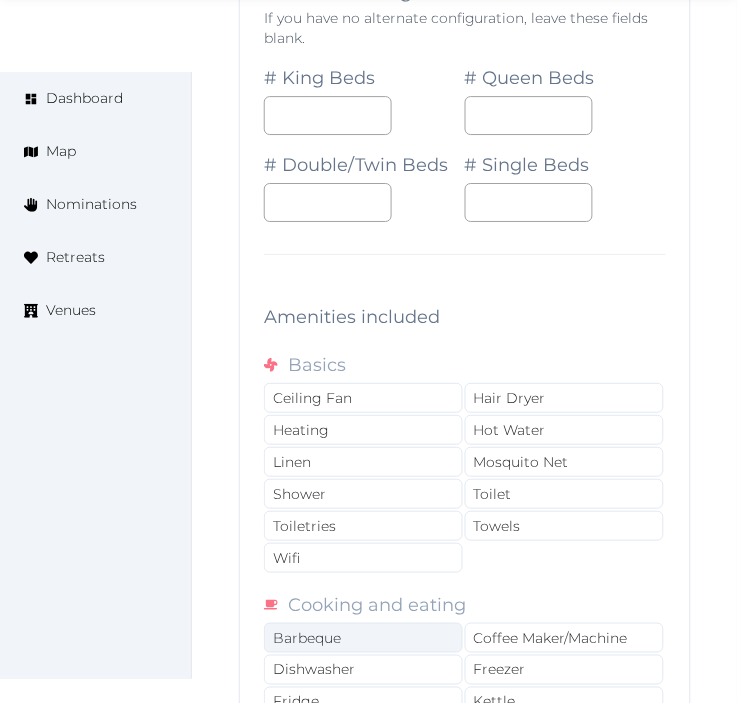 scroll, scrollTop: 3728, scrollLeft: 0, axis: vertical 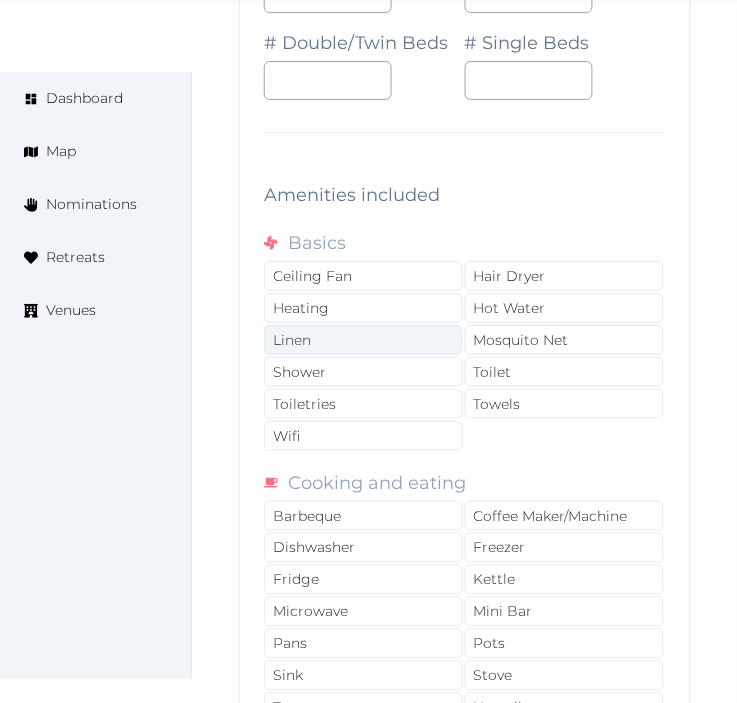 click on "Linen" at bounding box center [363, 340] 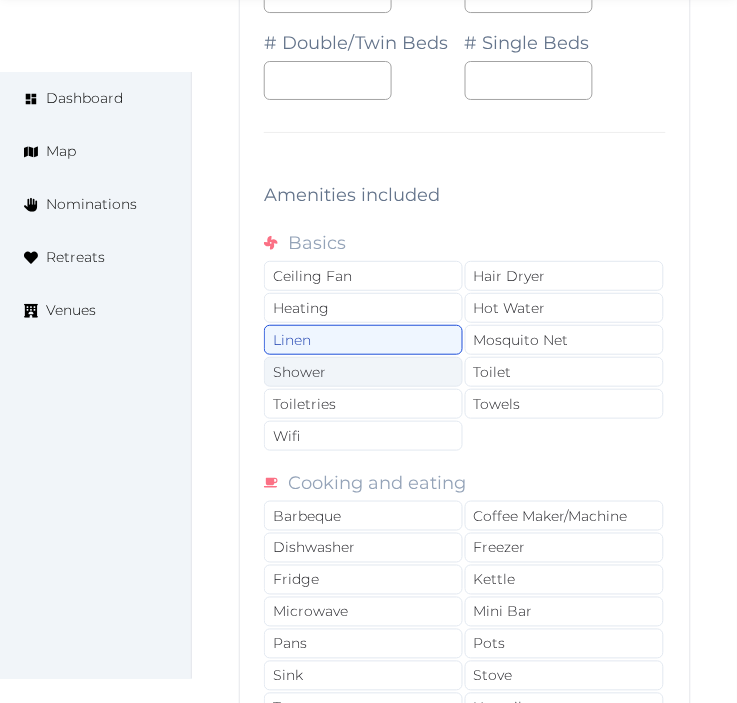 click on "Shower" at bounding box center [363, 372] 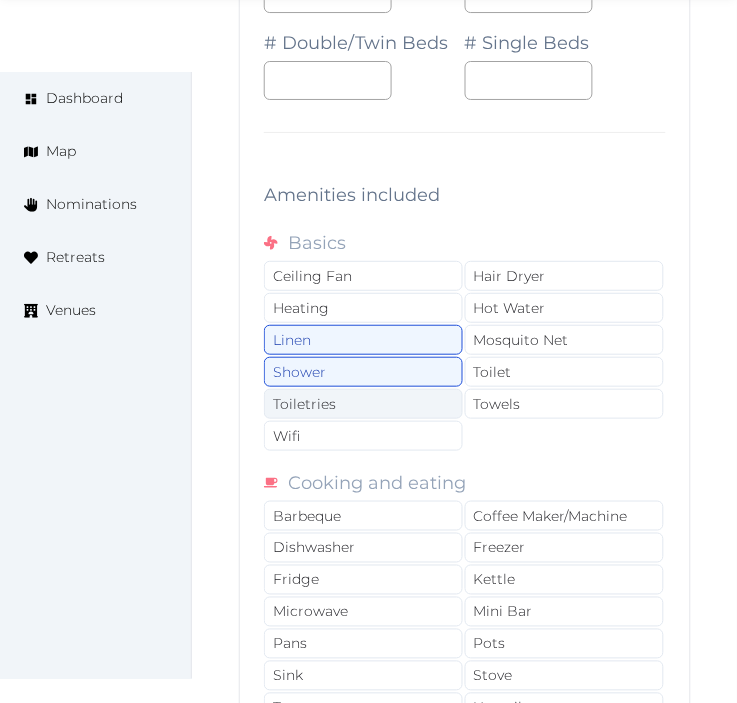 click on "Toiletries" at bounding box center [363, 404] 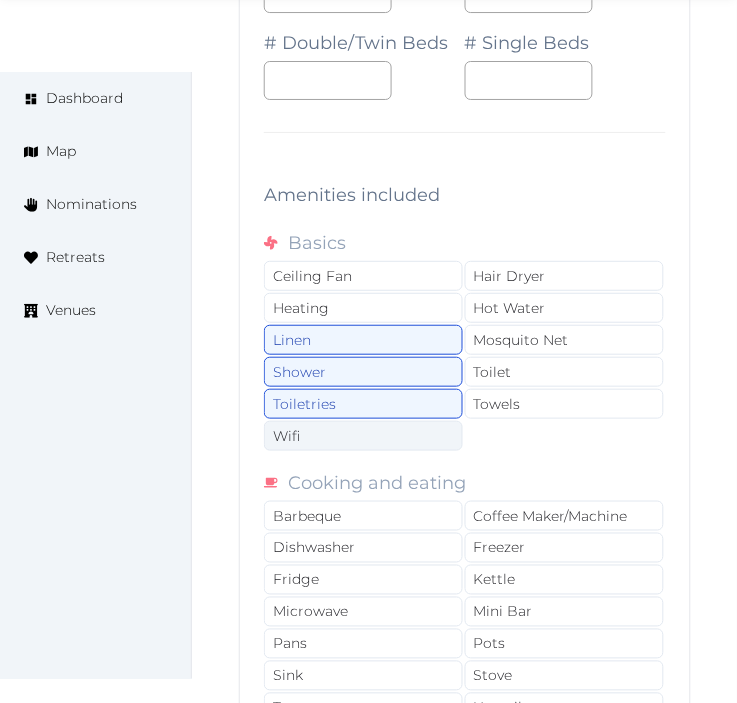 click on "Wifi" at bounding box center [363, 436] 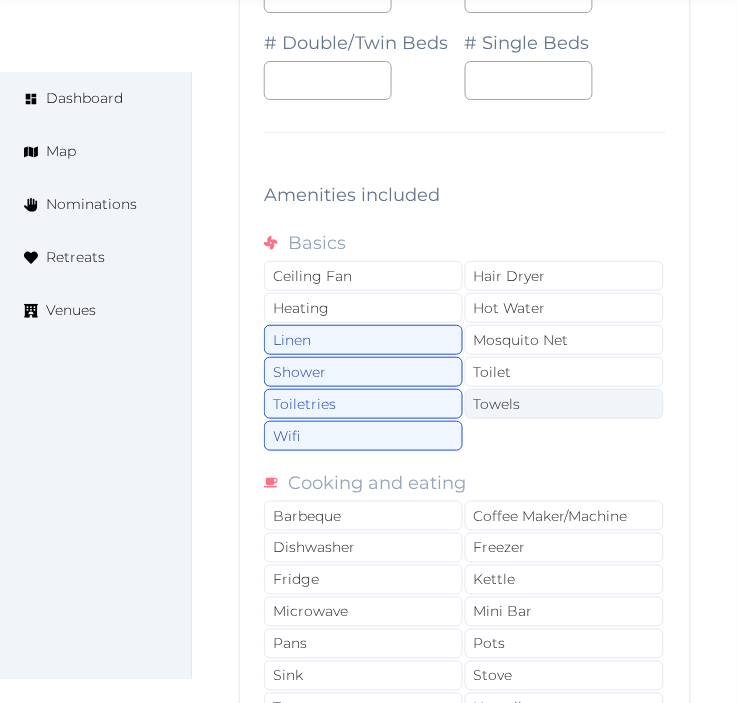 click on "Towels" at bounding box center [564, 404] 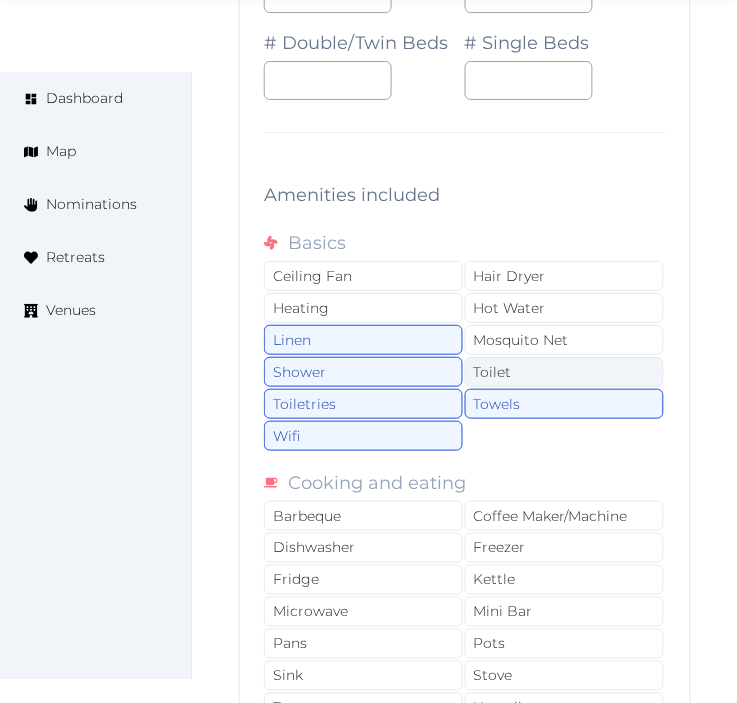 click on "Toilet" at bounding box center (564, 372) 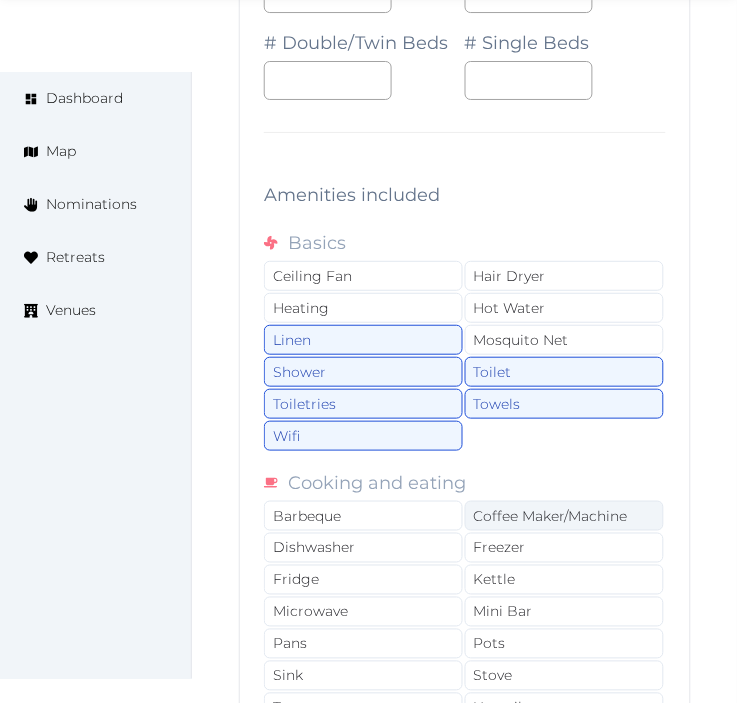 click on "Coffee Maker/Machine" at bounding box center [564, 516] 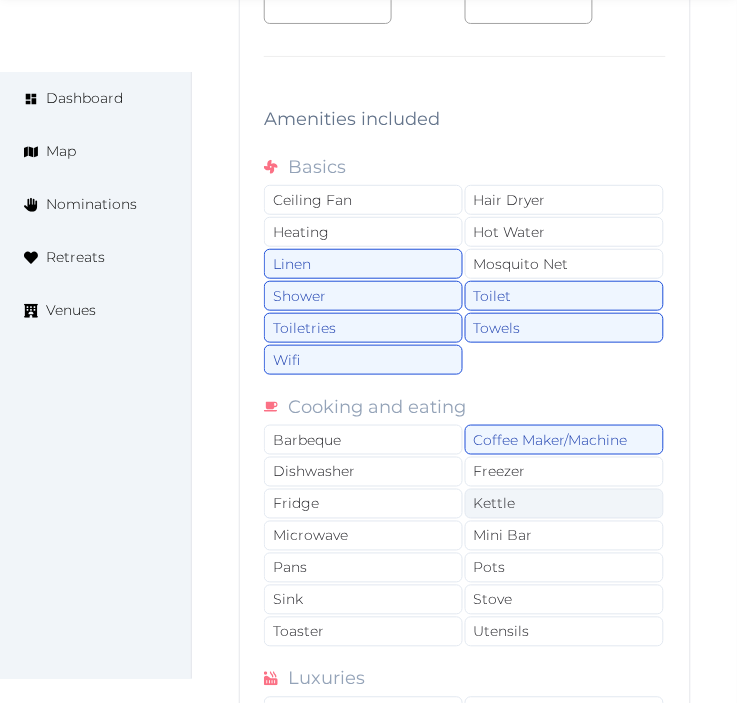scroll, scrollTop: 3840, scrollLeft: 0, axis: vertical 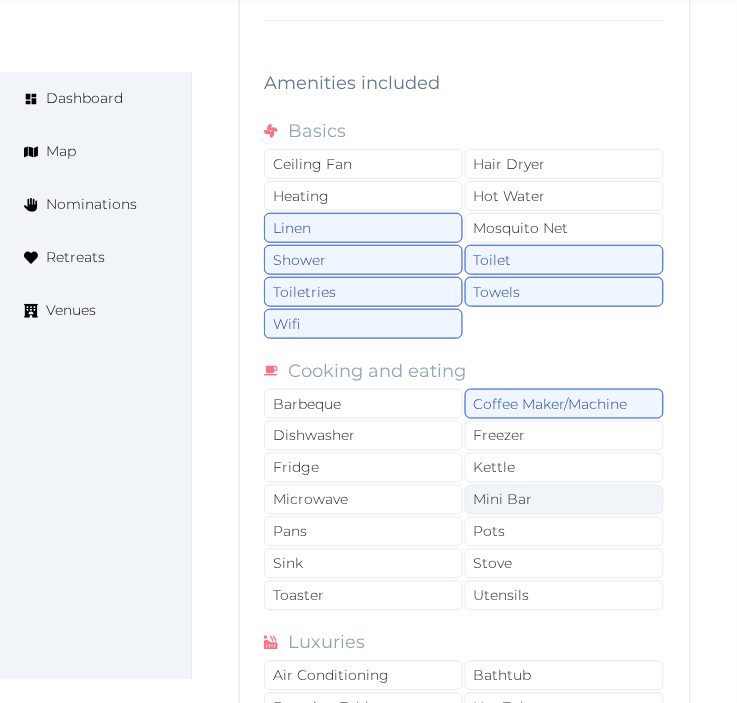 click on "Mini Bar" at bounding box center [564, 500] 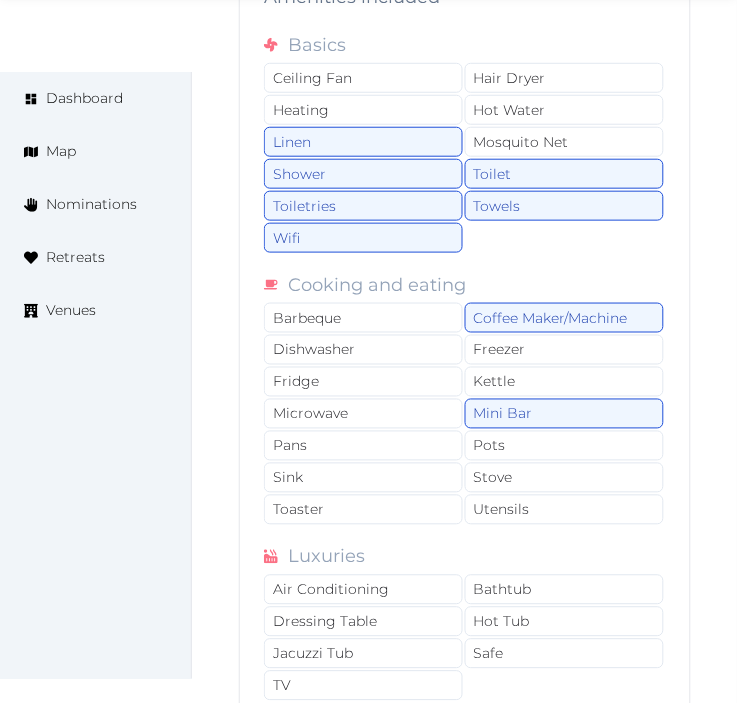 scroll, scrollTop: 3951, scrollLeft: 0, axis: vertical 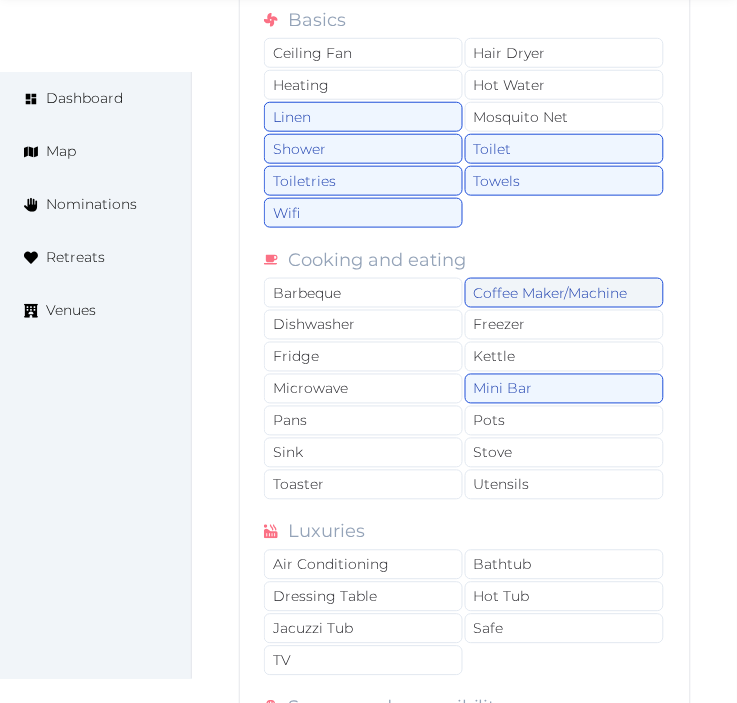 click on "Coffee Maker/Machine" at bounding box center (564, 293) 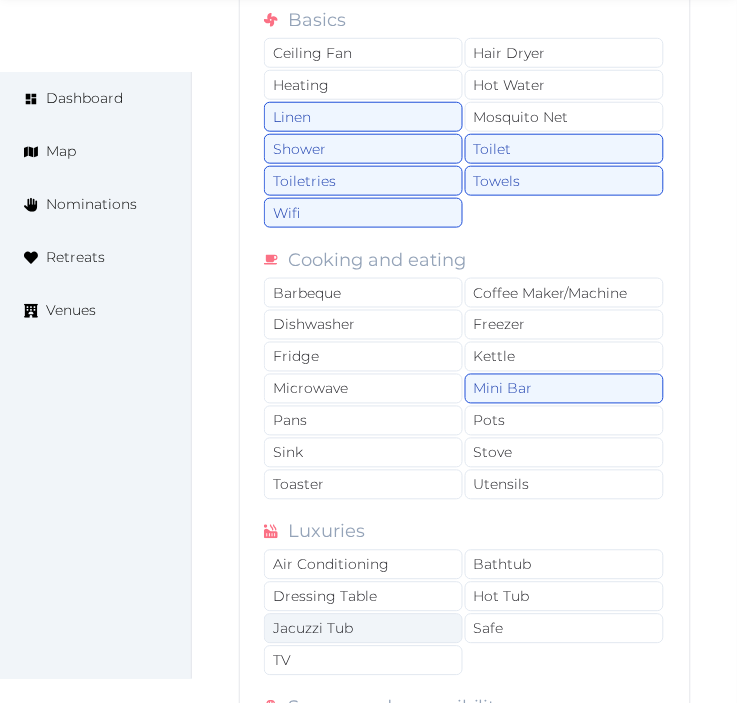 drag, startPoint x: 358, startPoint y: 548, endPoint x: 404, endPoint y: 595, distance: 65.76473 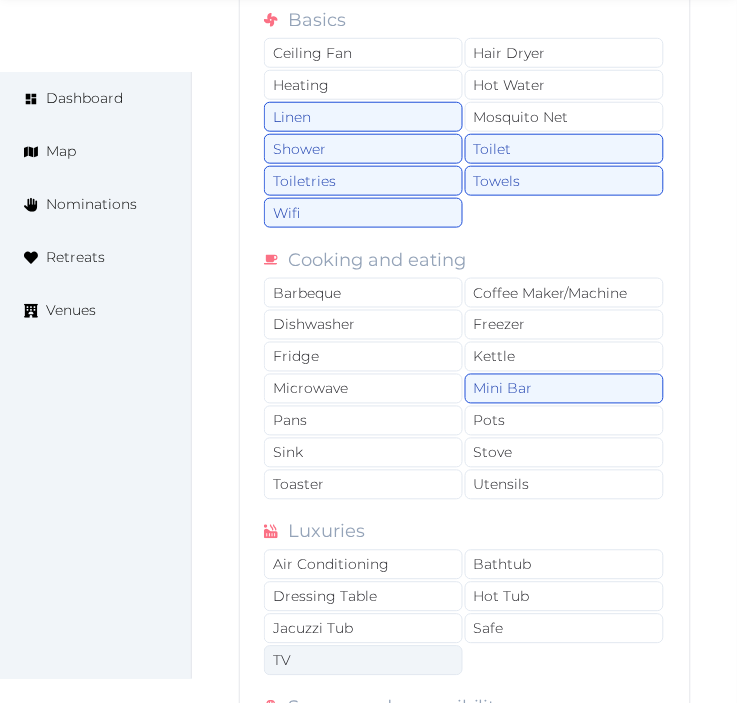 click on "TV" at bounding box center [363, 661] 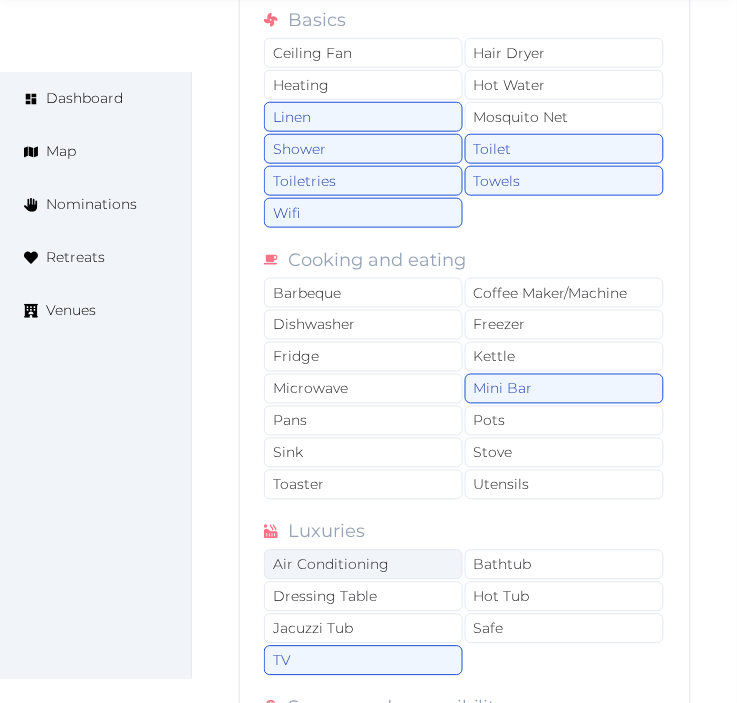 click on "Air Conditioning" at bounding box center (363, 565) 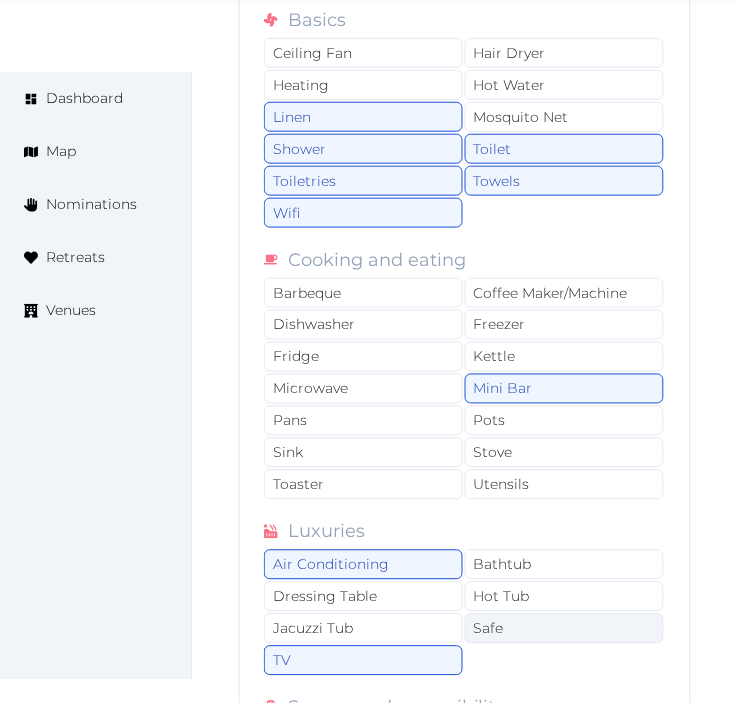 click on "Safe" at bounding box center [564, 629] 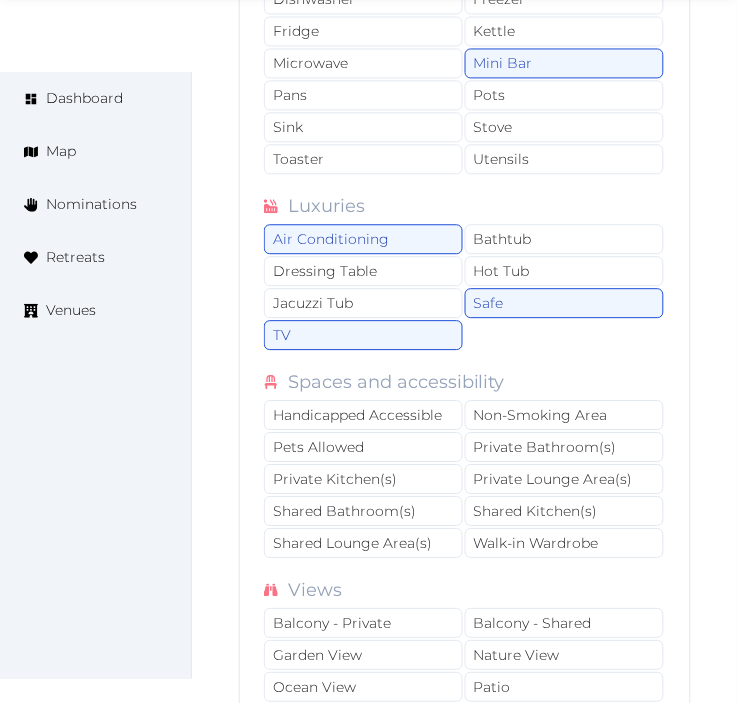 scroll, scrollTop: 4284, scrollLeft: 0, axis: vertical 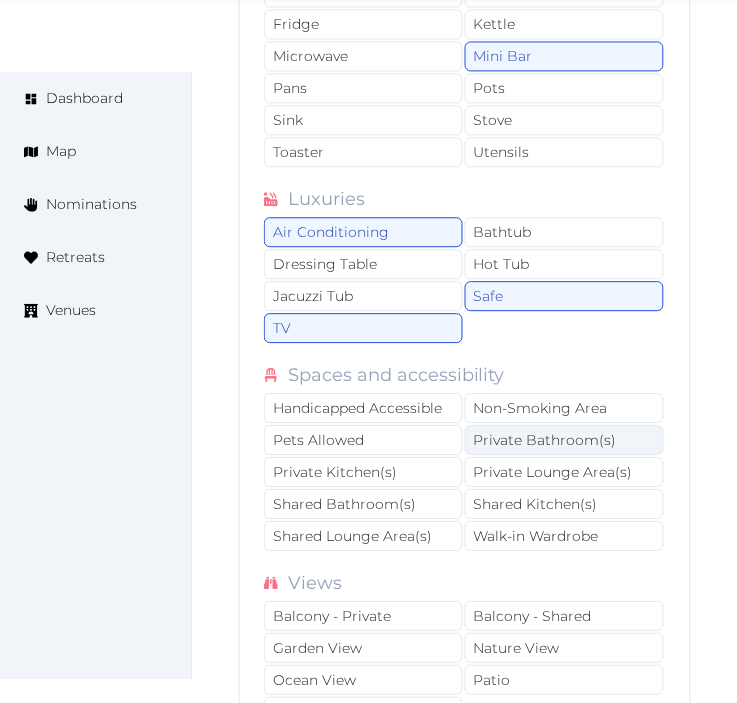 drag, startPoint x: 555, startPoint y: 416, endPoint x: 545, endPoint y: 428, distance: 15.6205 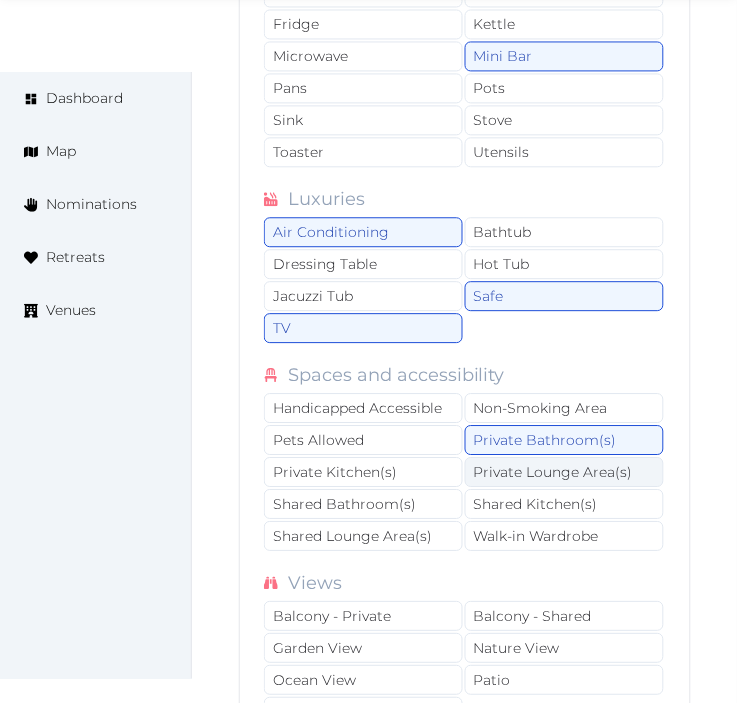 click on "Private Lounge Area(s)" at bounding box center [564, 472] 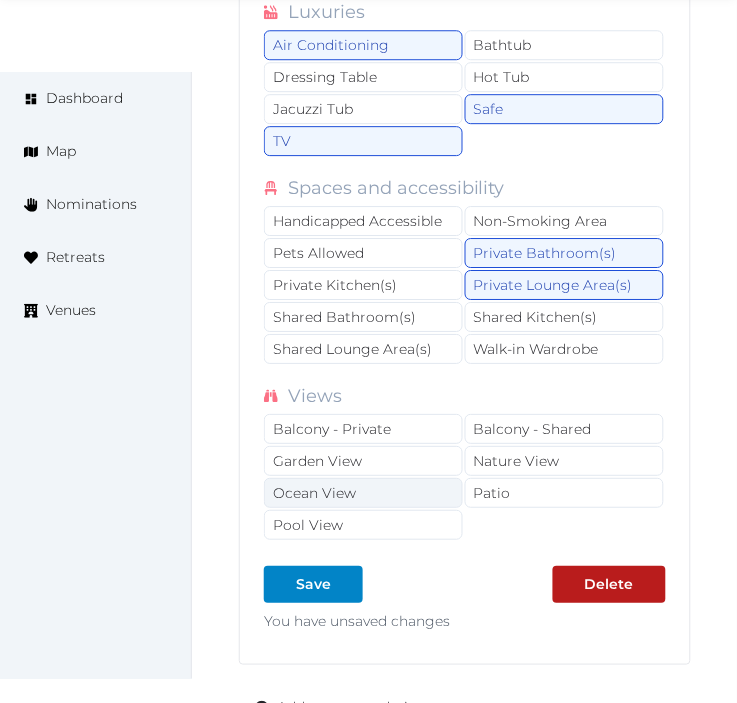 scroll, scrollTop: 4506, scrollLeft: 0, axis: vertical 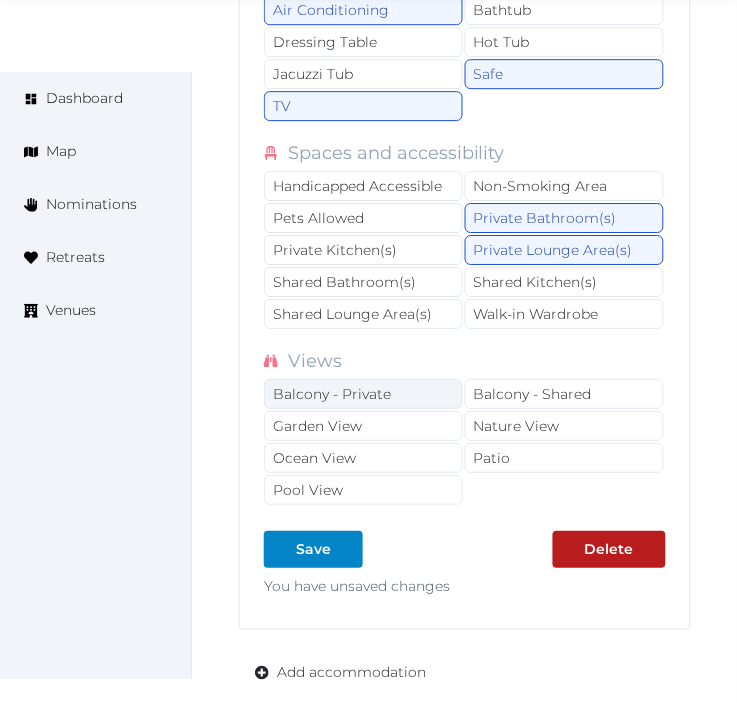 click on "Balcony - Private" at bounding box center [363, 394] 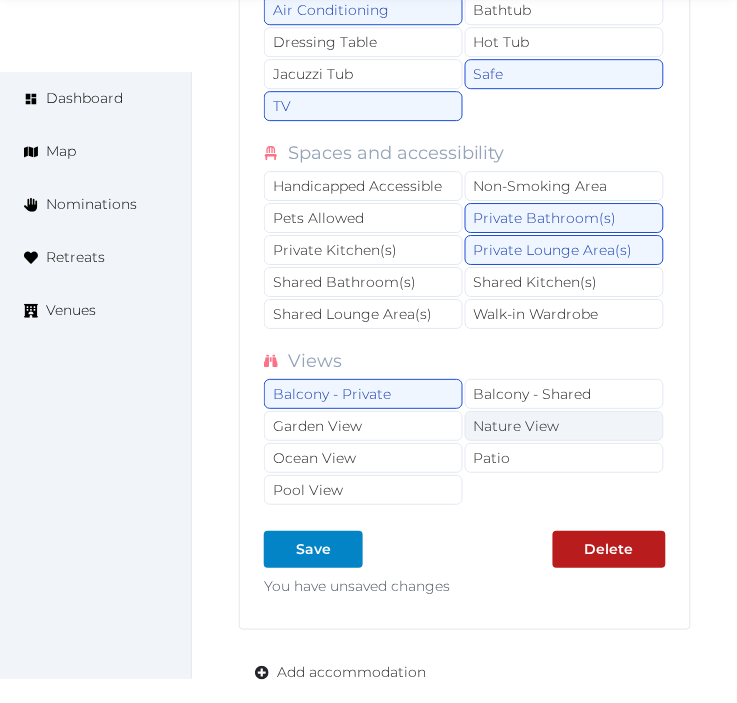 click on "Nature View" at bounding box center [564, 426] 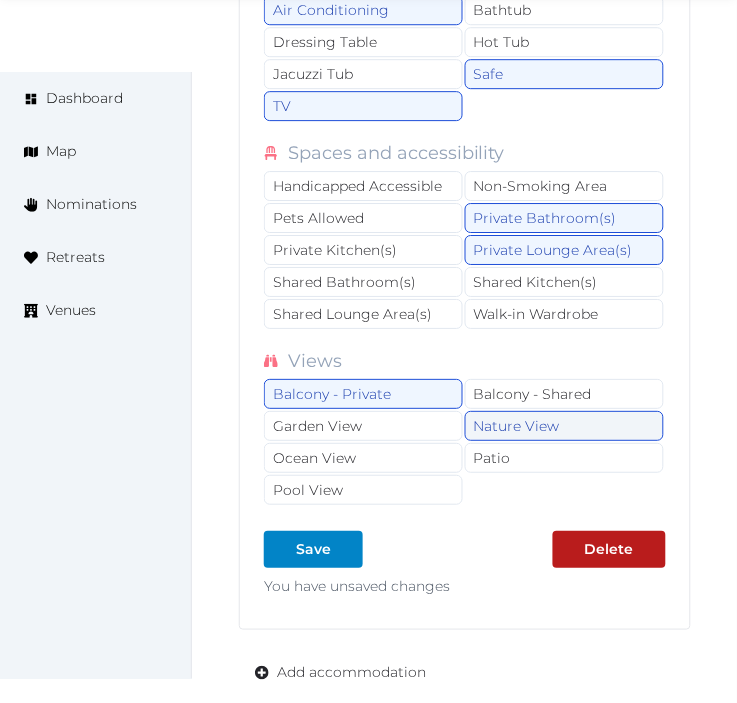 click on "Nature View" at bounding box center (564, 426) 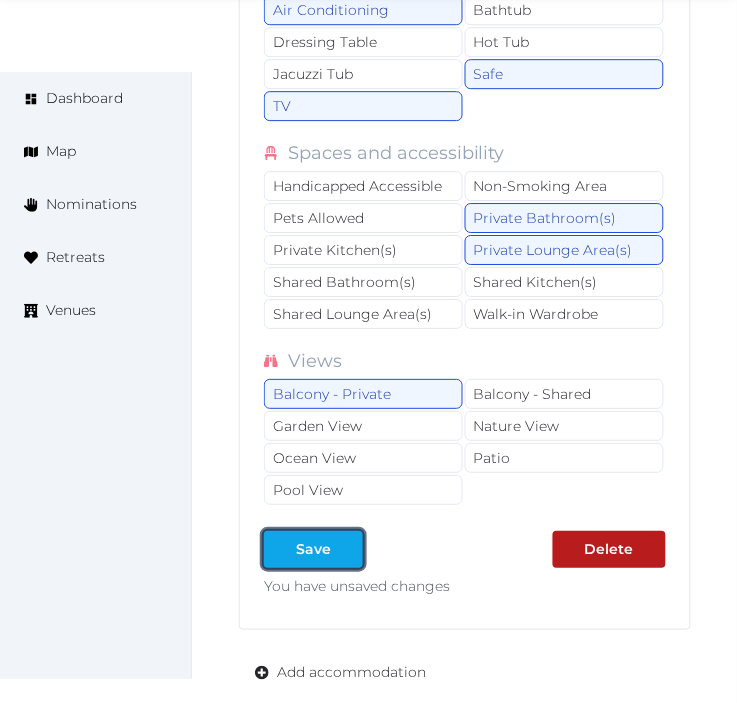 click at bounding box center (347, 549) 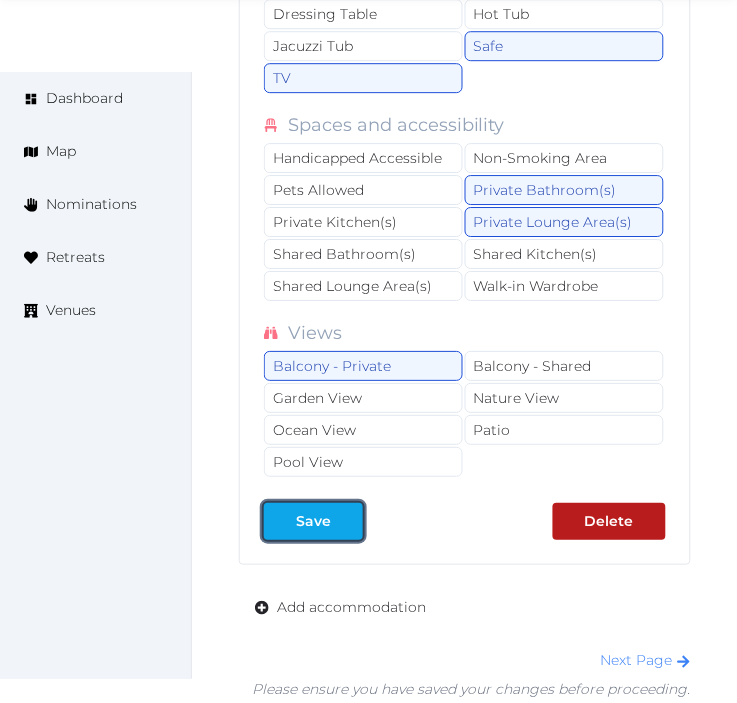 click on "Save" at bounding box center (313, 521) 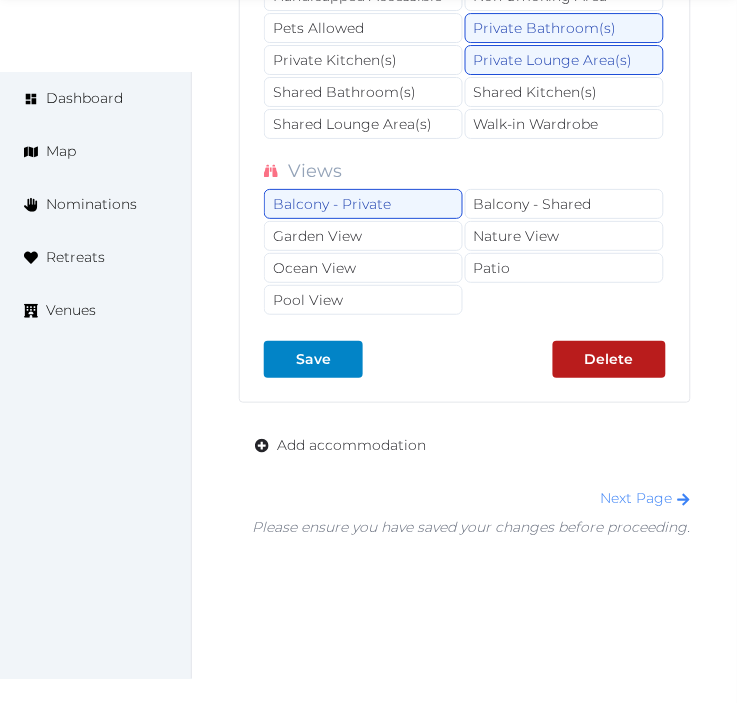 scroll, scrollTop: 4728, scrollLeft: 0, axis: vertical 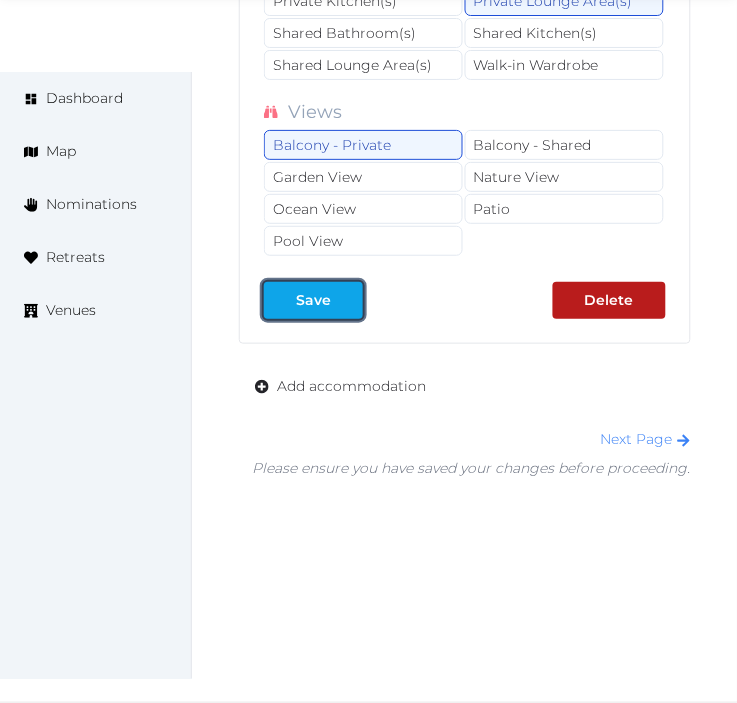 click at bounding box center (280, 300) 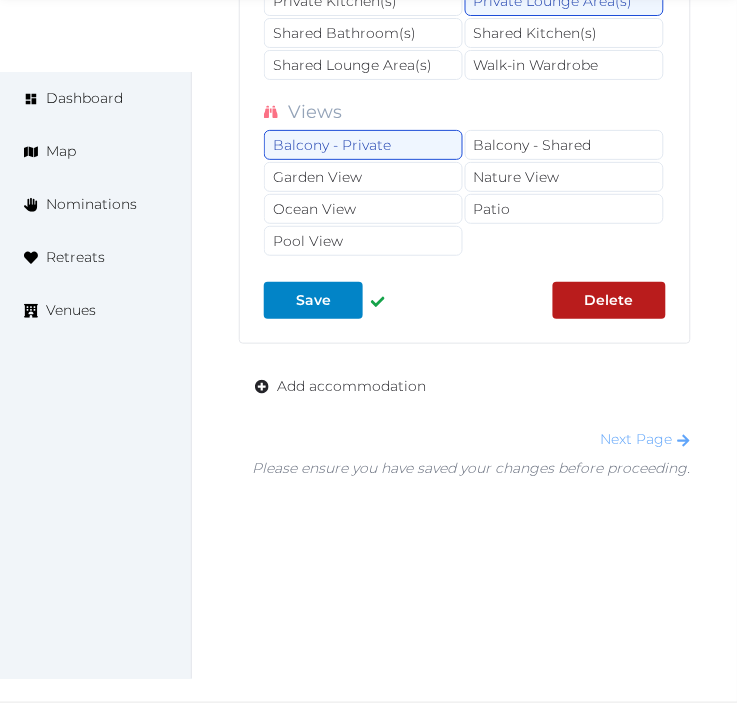 click on "Next Page" at bounding box center [646, 439] 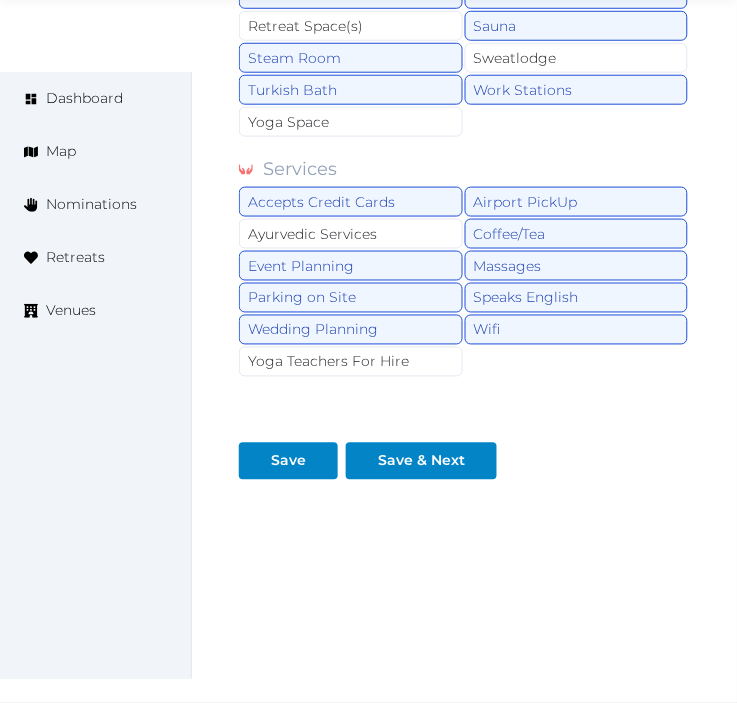 scroll, scrollTop: 2104, scrollLeft: 0, axis: vertical 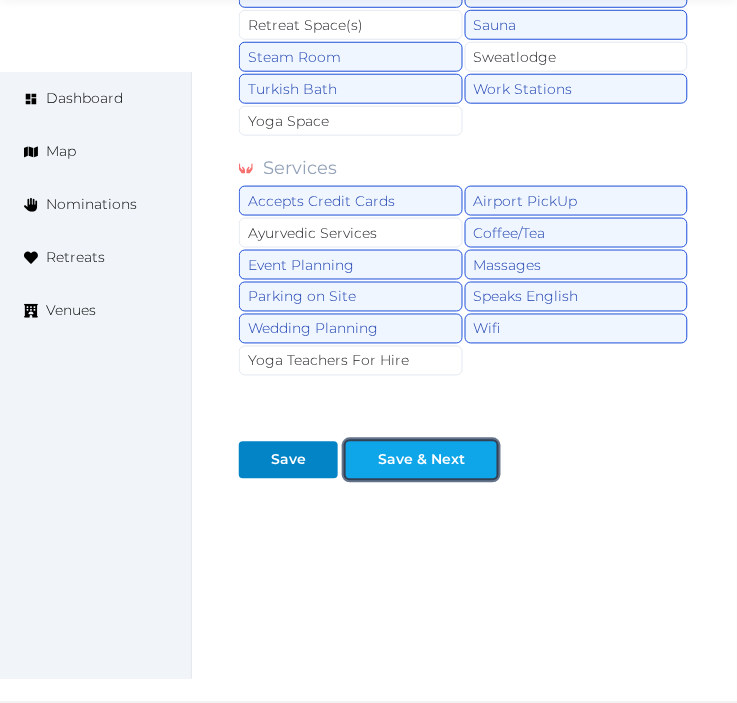 click on "Save & Next" at bounding box center [421, 460] 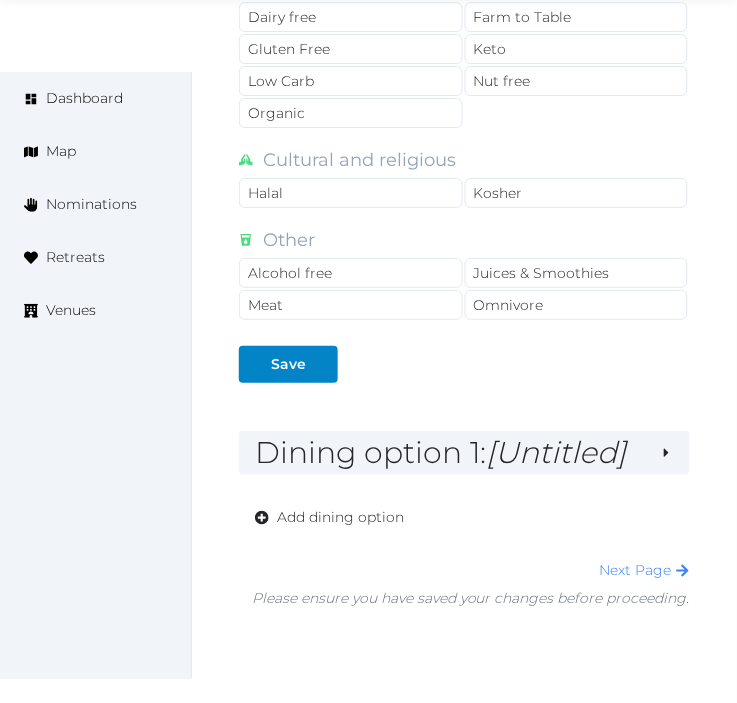 scroll, scrollTop: 1930, scrollLeft: 0, axis: vertical 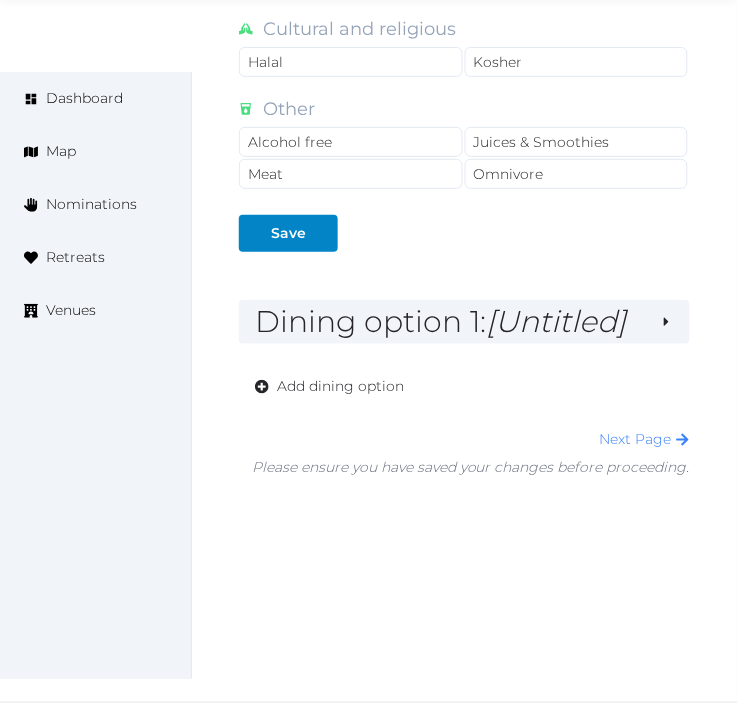 click on "Save" at bounding box center (460, 233) 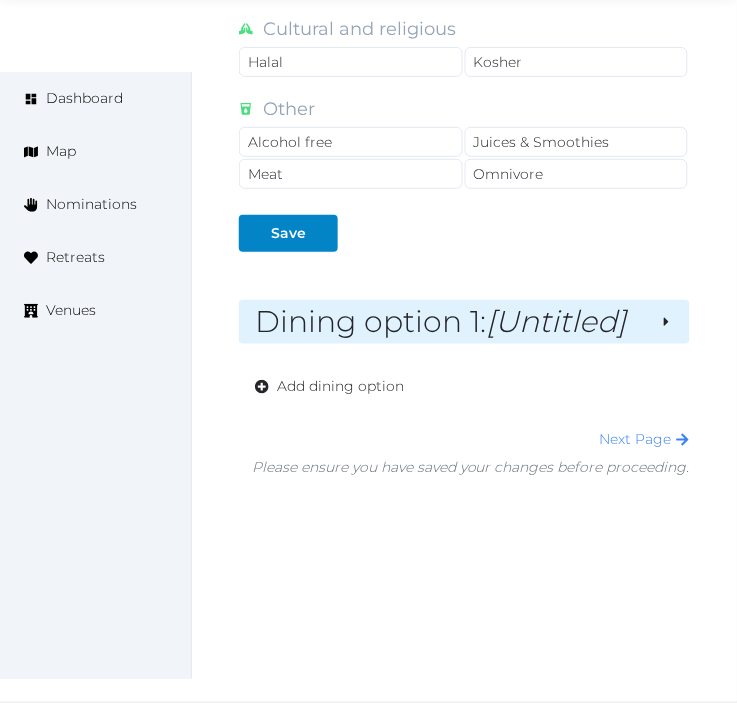 click on "Dining option 1 :  [Untitled]" at bounding box center (449, 322) 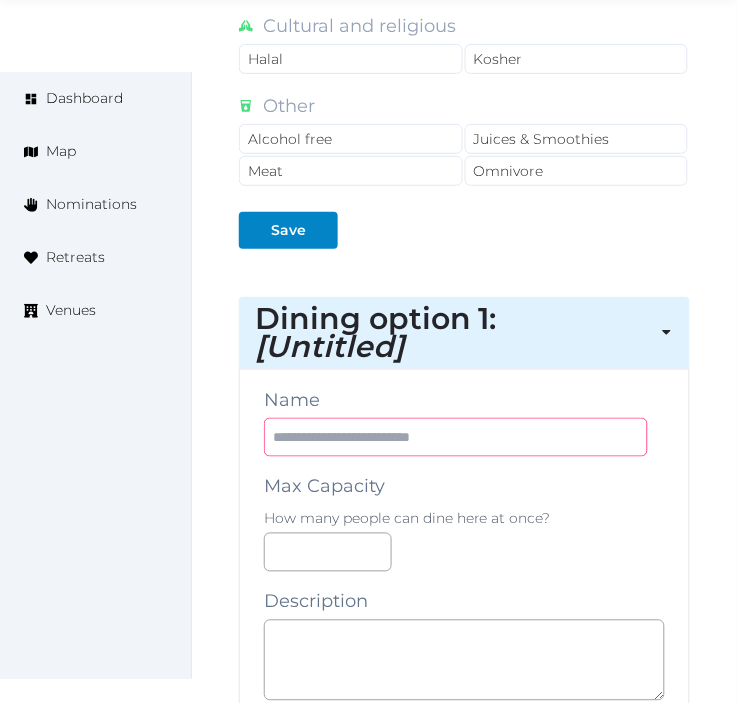 click at bounding box center [456, 437] 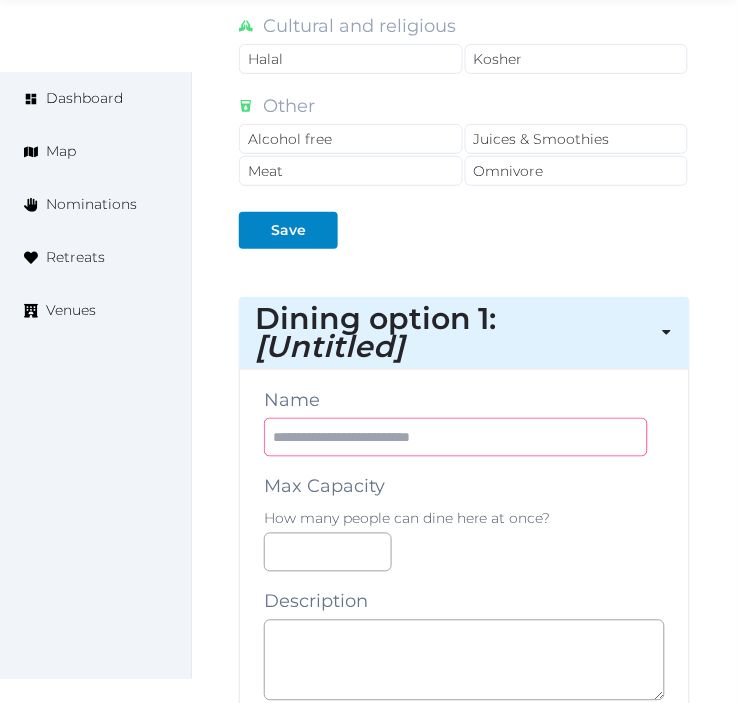 paste on "*******" 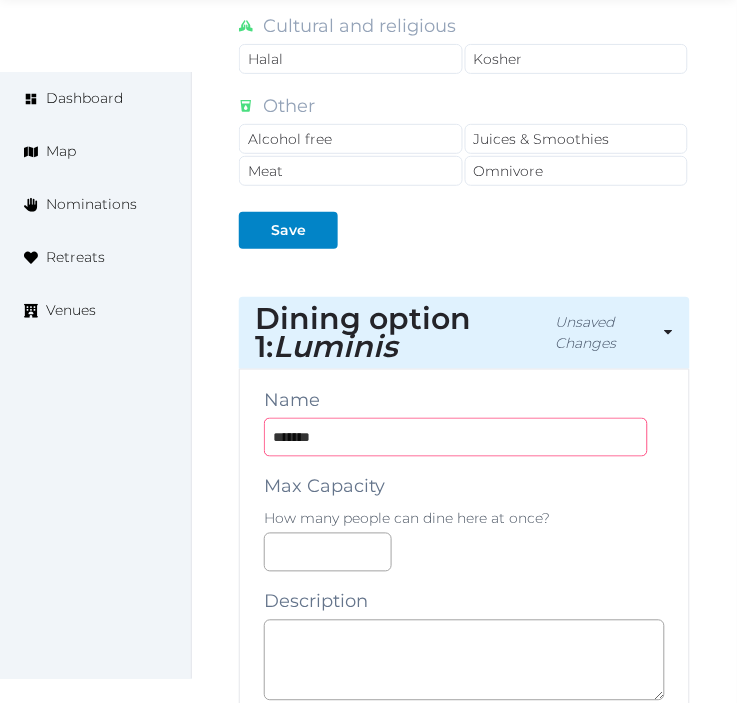 click on "*******" at bounding box center (456, 437) 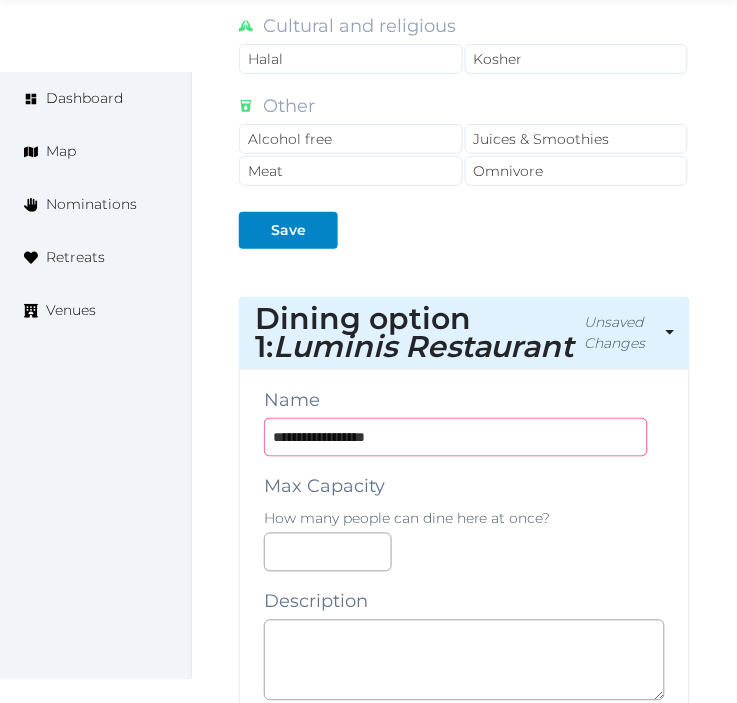 type on "**********" 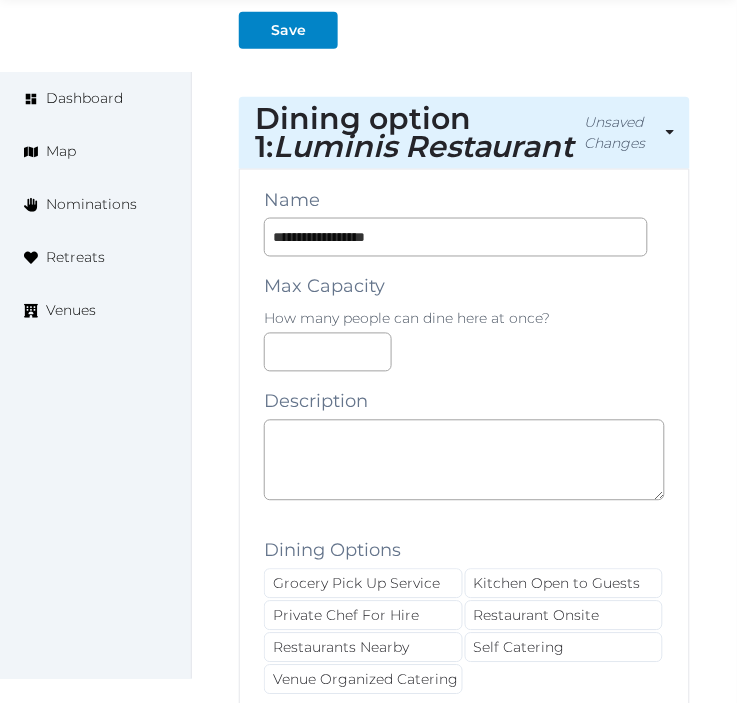 scroll, scrollTop: 2152, scrollLeft: 0, axis: vertical 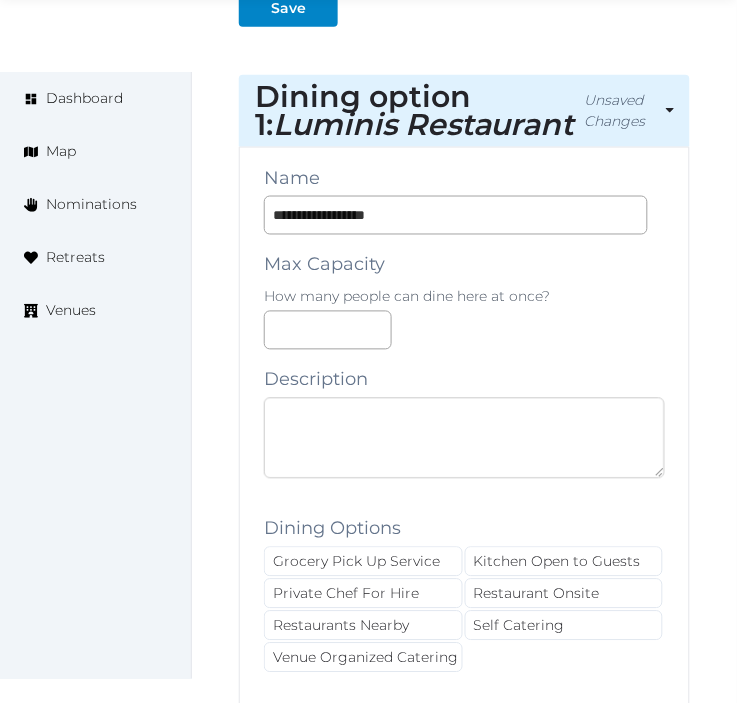 click at bounding box center (464, 438) 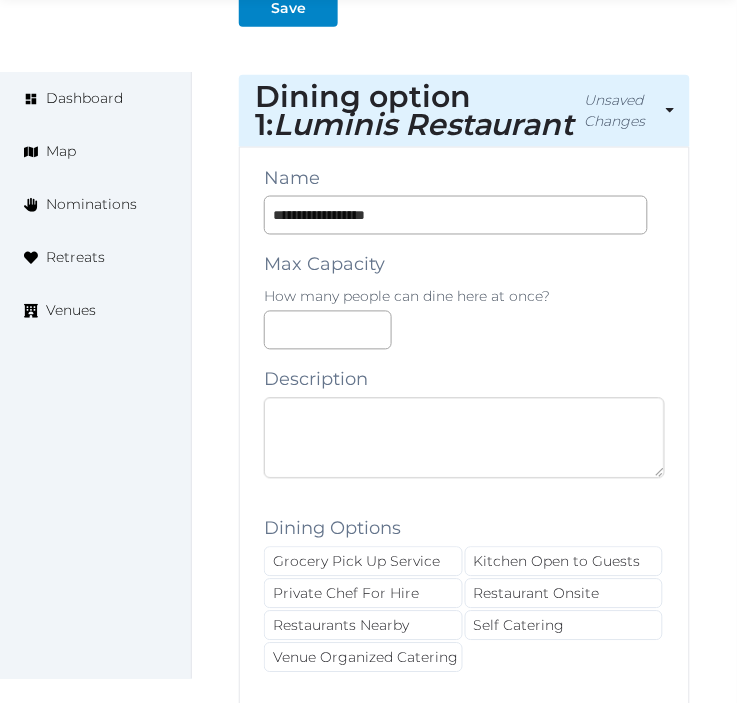 paste on "**********" 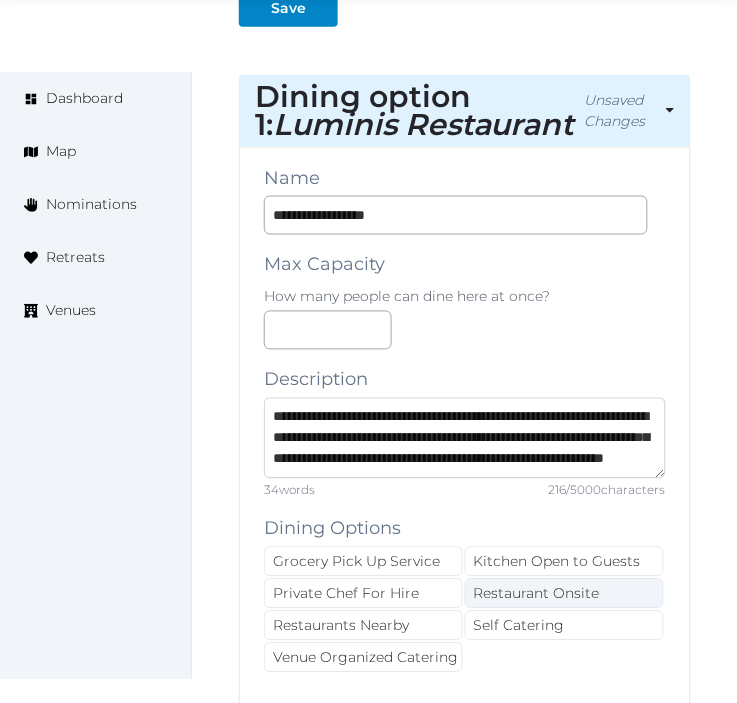 scroll, scrollTop: 52, scrollLeft: 0, axis: vertical 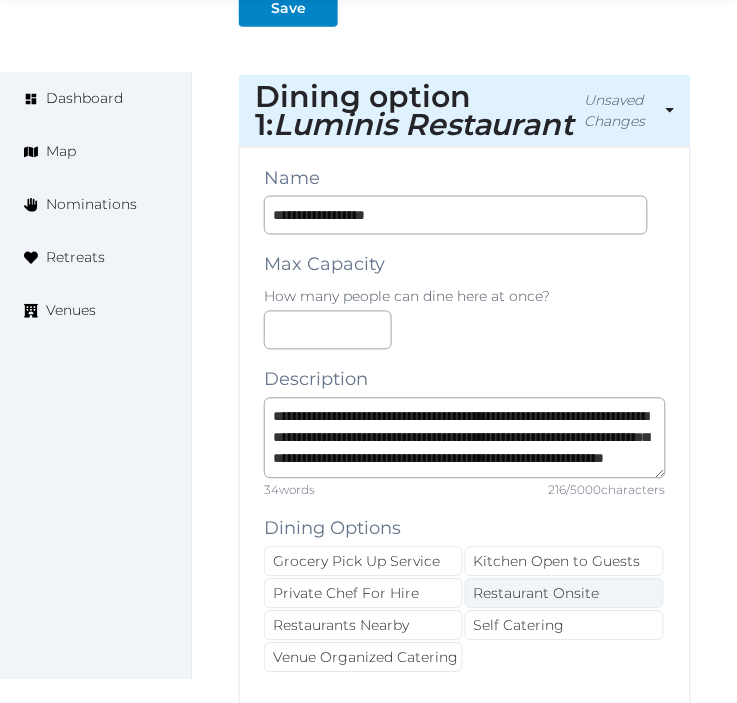 click on "Restaurant Onsite" at bounding box center [564, 594] 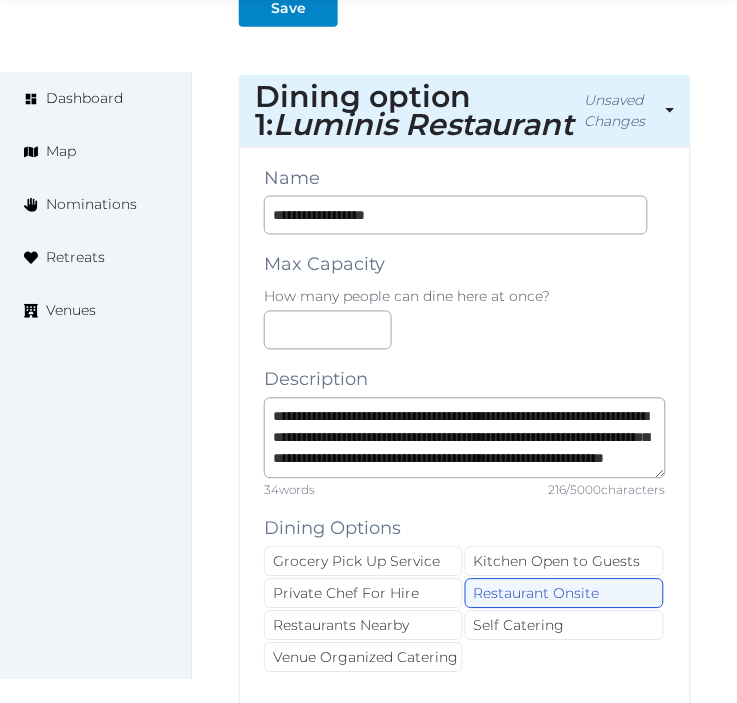 click on "**********" at bounding box center [465, 971] 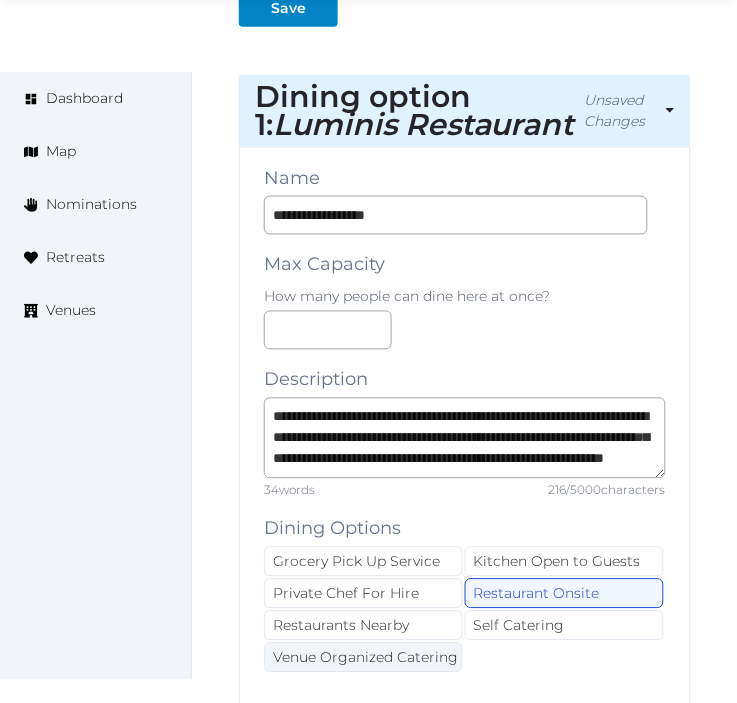 click on "Venue Organized Catering" at bounding box center [363, 658] 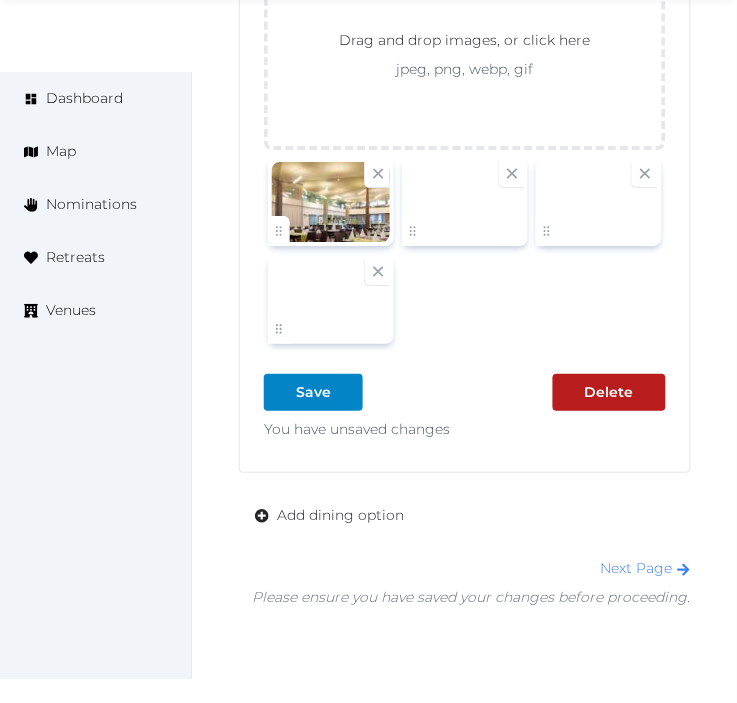 scroll, scrollTop: 3708, scrollLeft: 0, axis: vertical 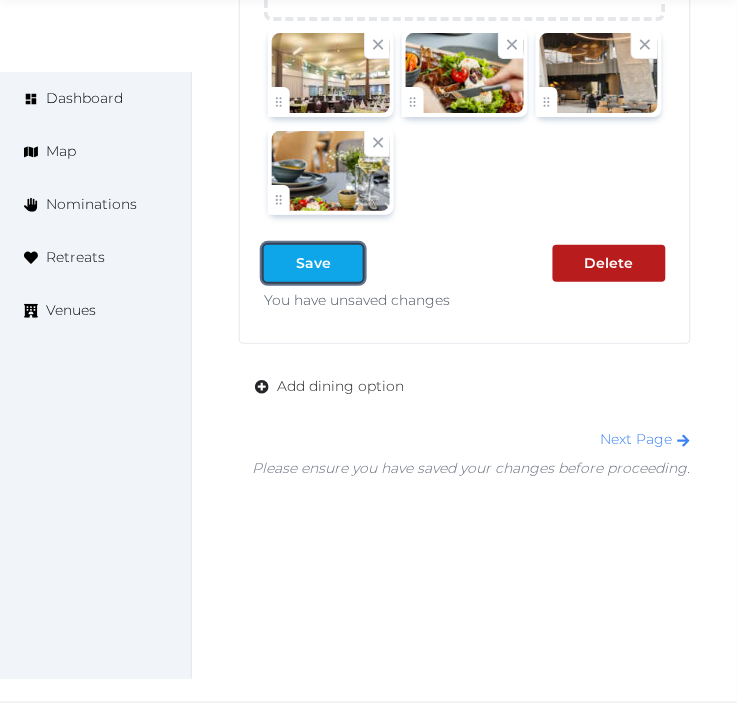 click on "Save" at bounding box center [313, 263] 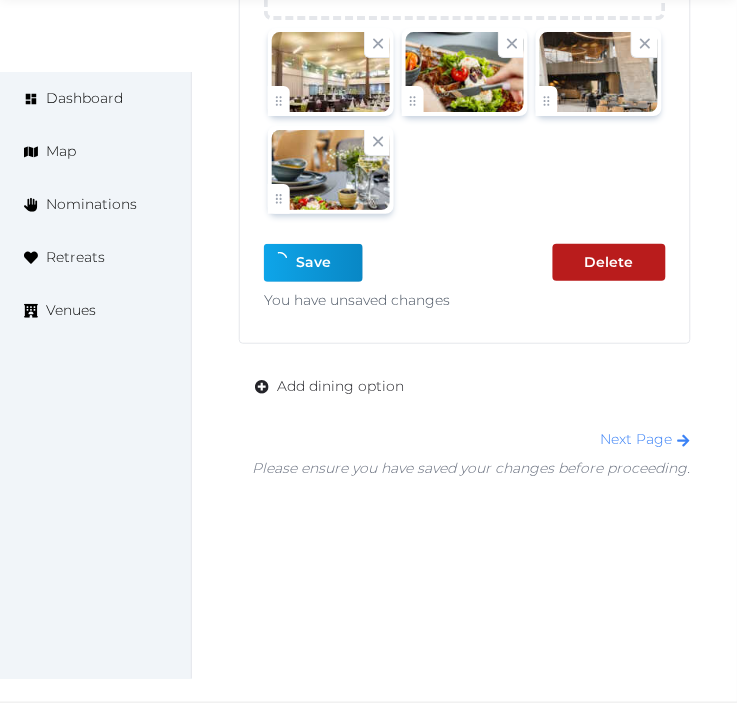 scroll, scrollTop: 3672, scrollLeft: 0, axis: vertical 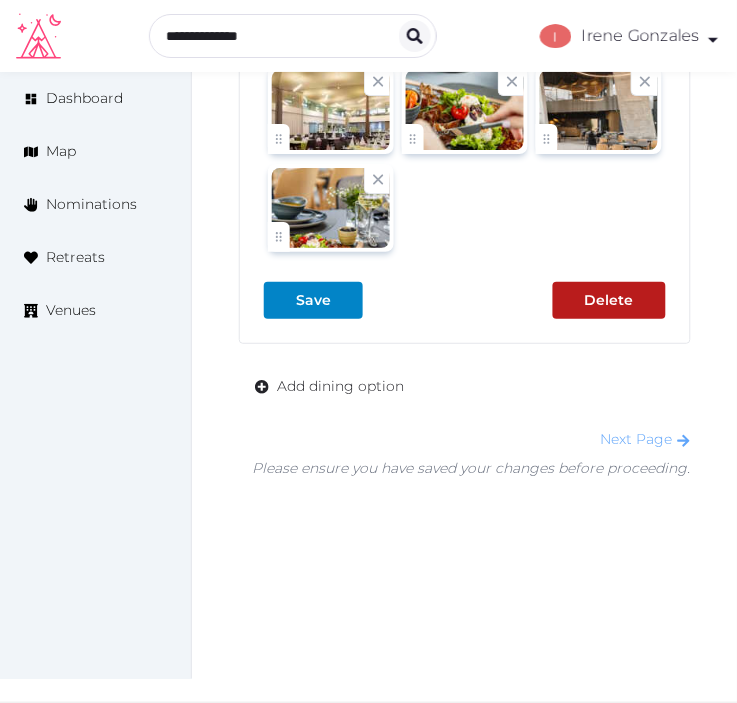 click on "Next Page" at bounding box center (646, 439) 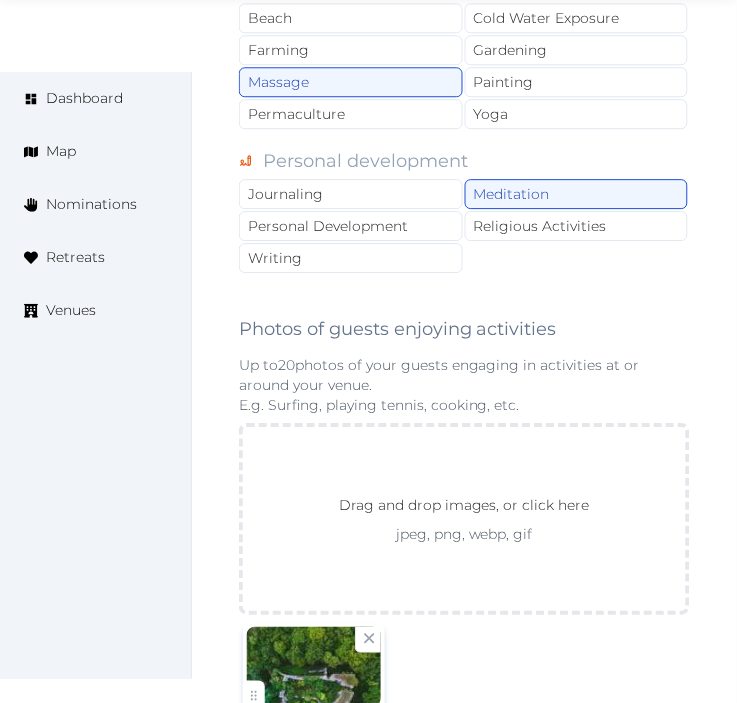 scroll, scrollTop: 2777, scrollLeft: 0, axis: vertical 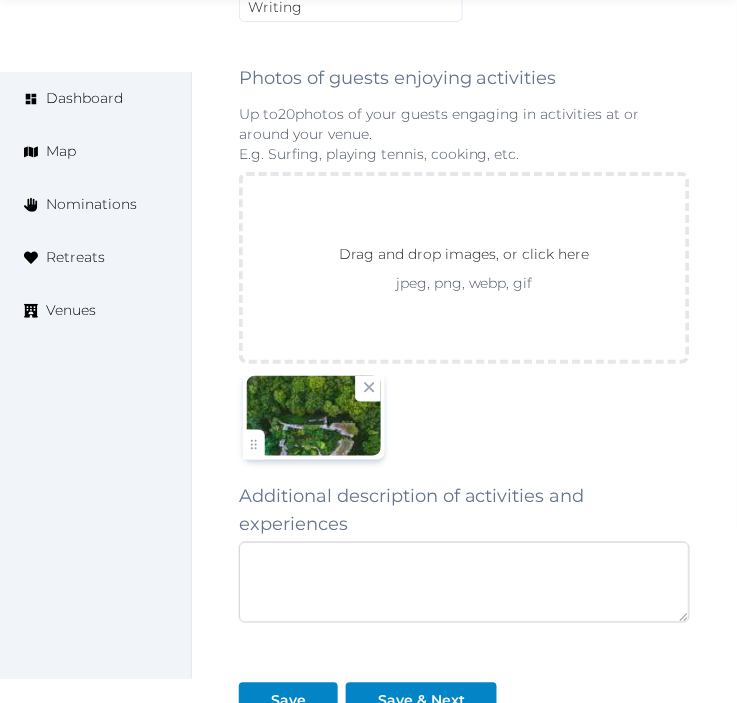 paste on "**********" 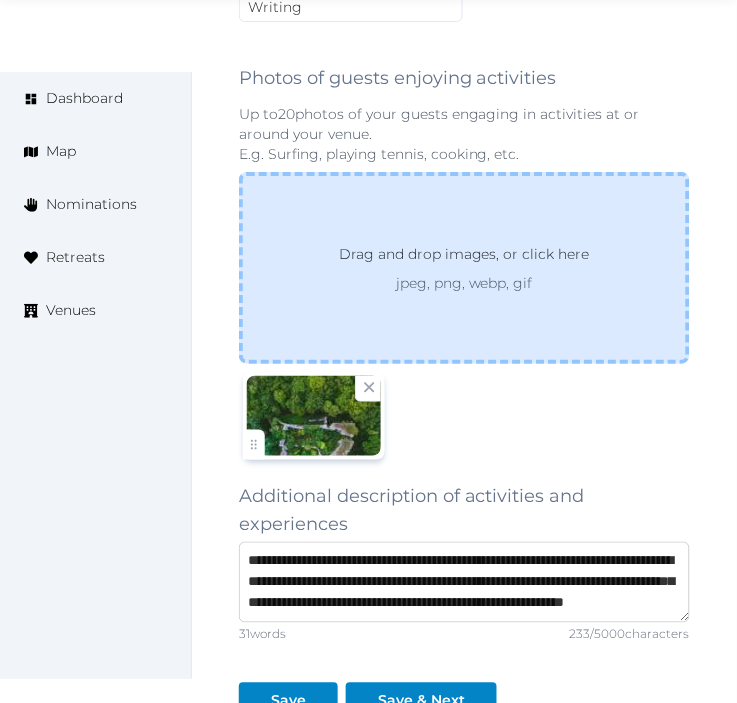 scroll, scrollTop: 10, scrollLeft: 0, axis: vertical 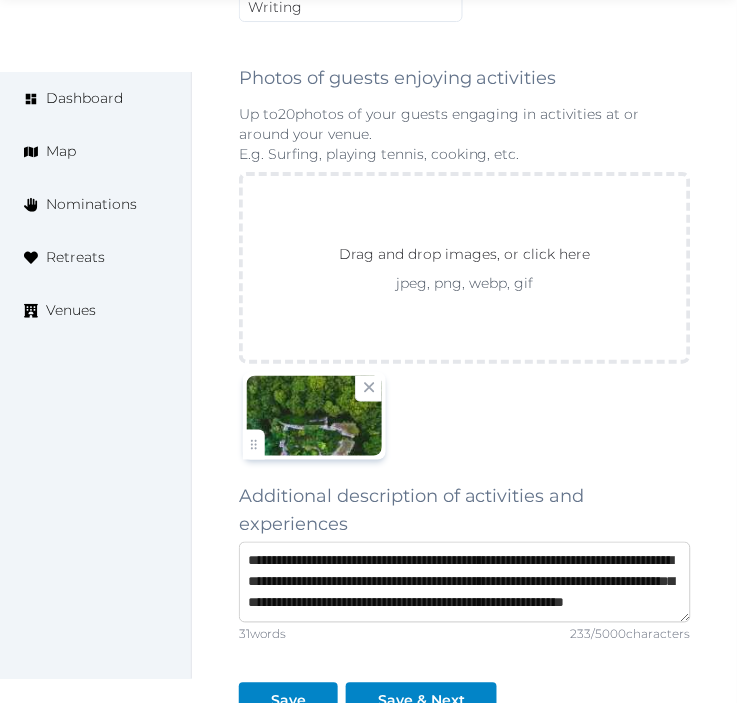 type on "**********" 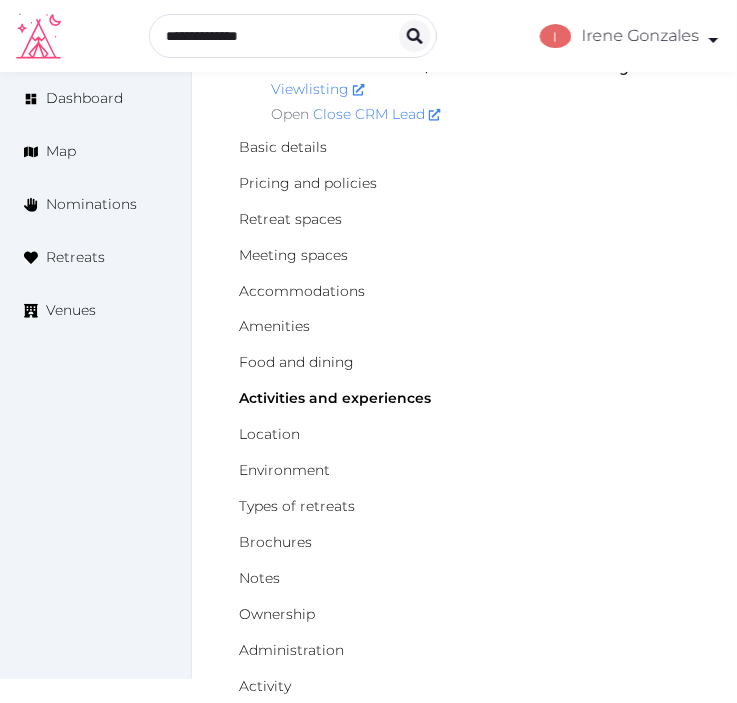 scroll, scrollTop: 0, scrollLeft: 0, axis: both 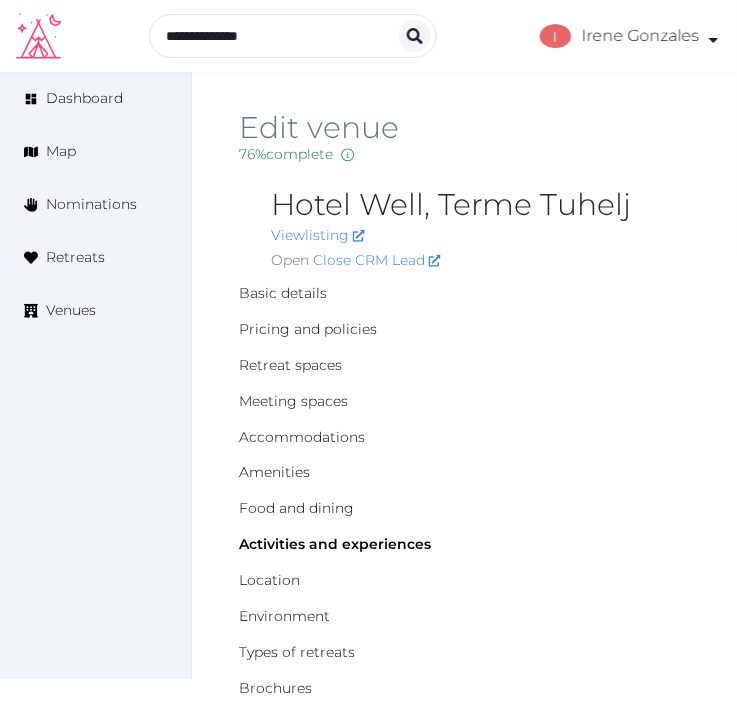 click on "Hotel Well, Terme Tuhelj" at bounding box center [480, 205] 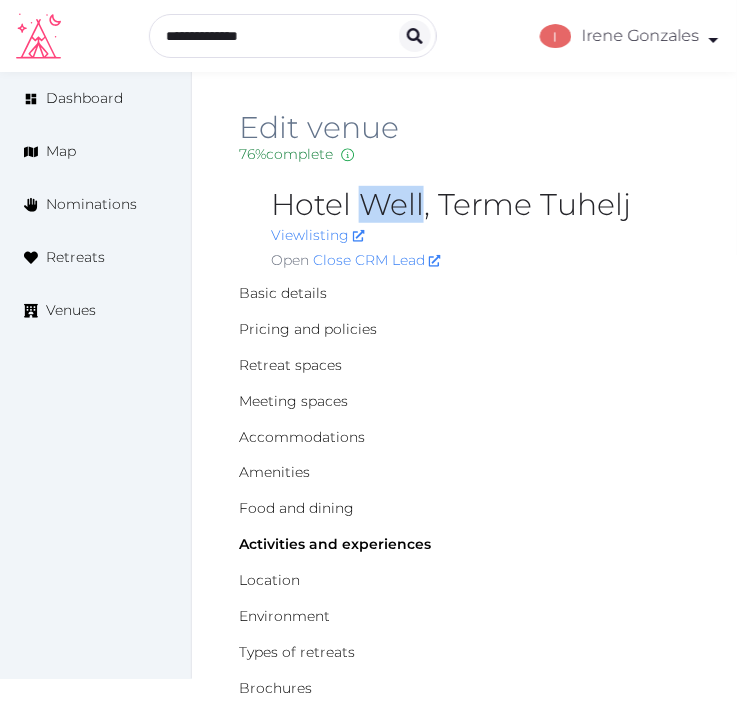click on "Hotel Well, Terme Tuhelj" at bounding box center [480, 205] 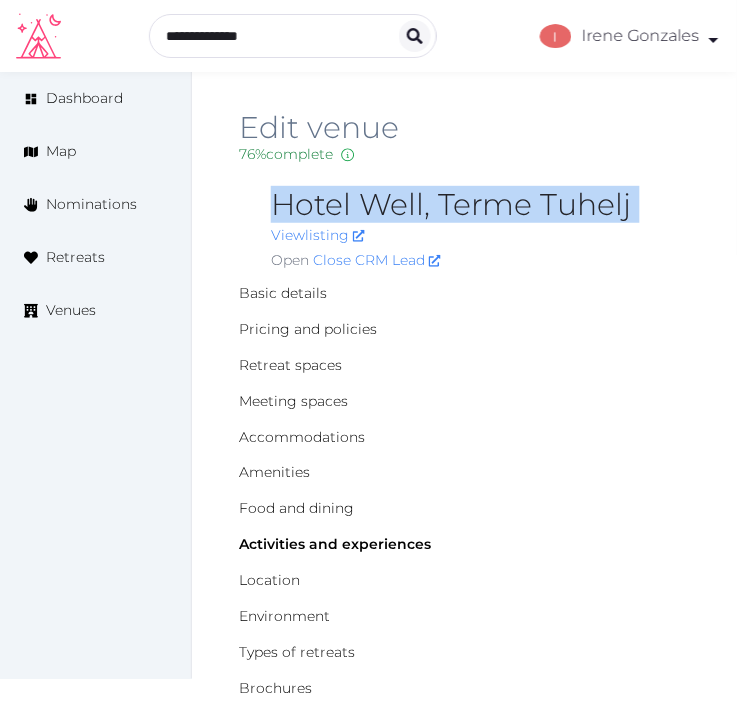 click on "Hotel Well, Terme Tuhelj" at bounding box center (480, 205) 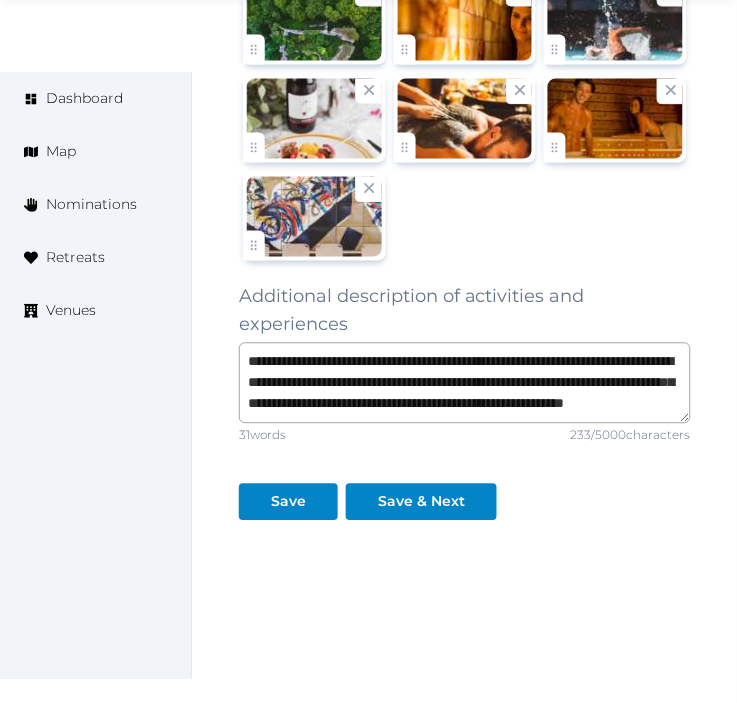 scroll, scrollTop: 3202, scrollLeft: 0, axis: vertical 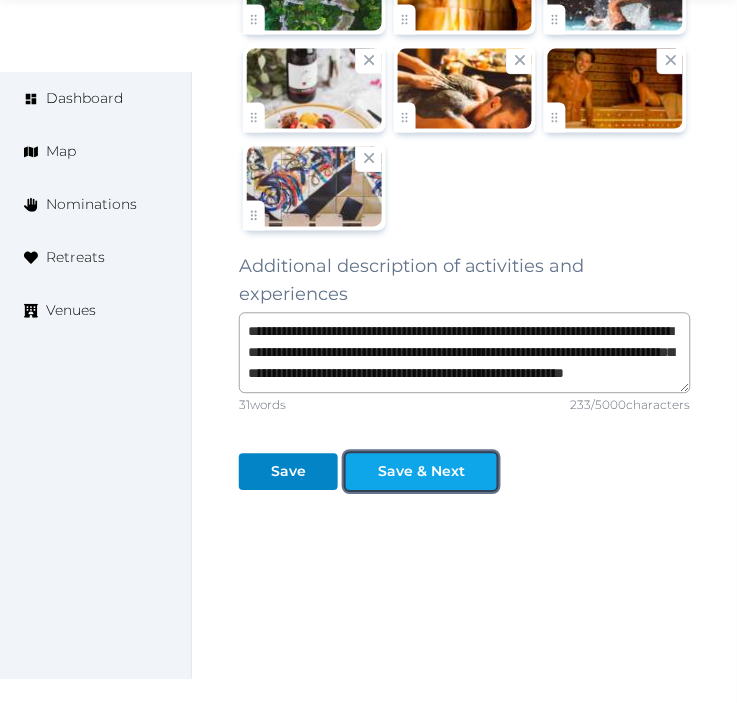 click at bounding box center [362, 472] 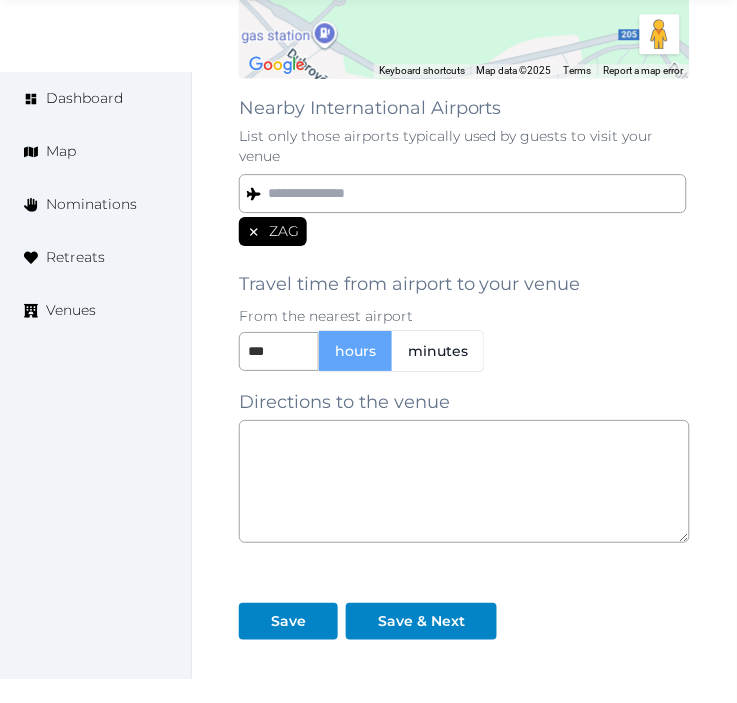 scroll, scrollTop: 1781, scrollLeft: 0, axis: vertical 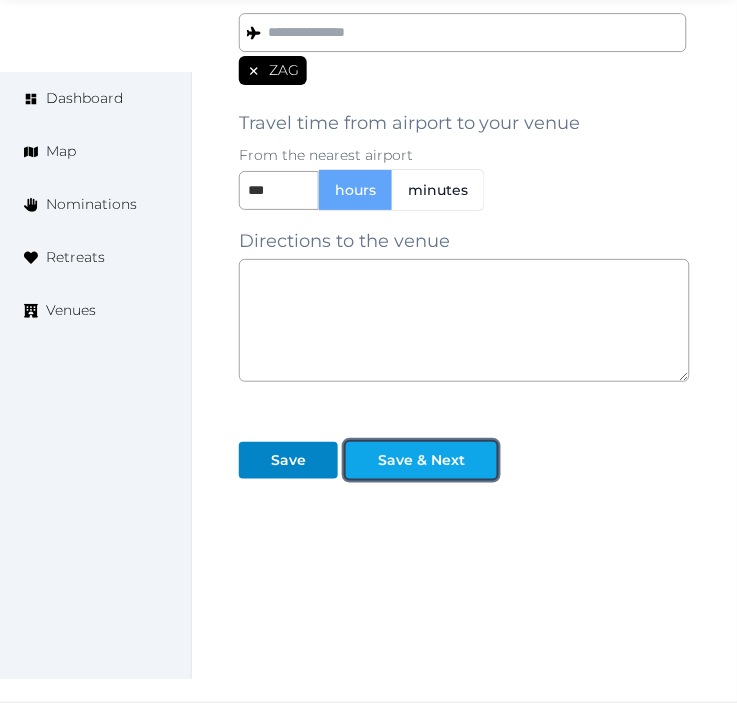 click on "Save & Next" at bounding box center [421, 460] 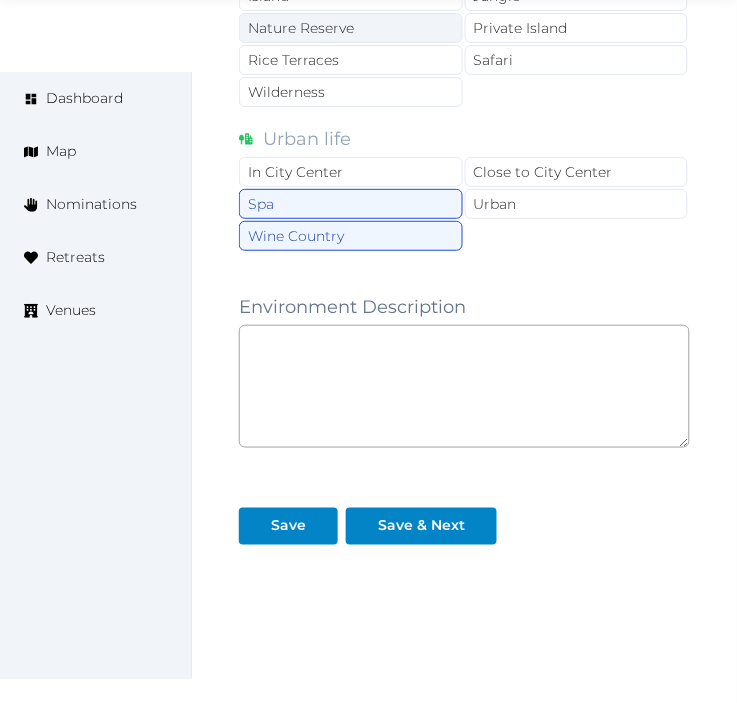 scroll, scrollTop: 1957, scrollLeft: 0, axis: vertical 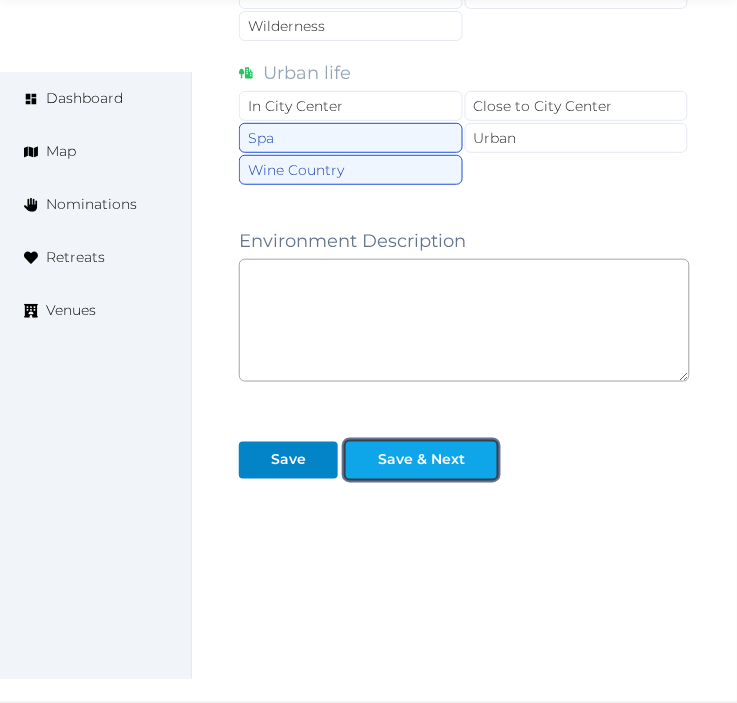 click on "Save & Next" at bounding box center (421, 460) 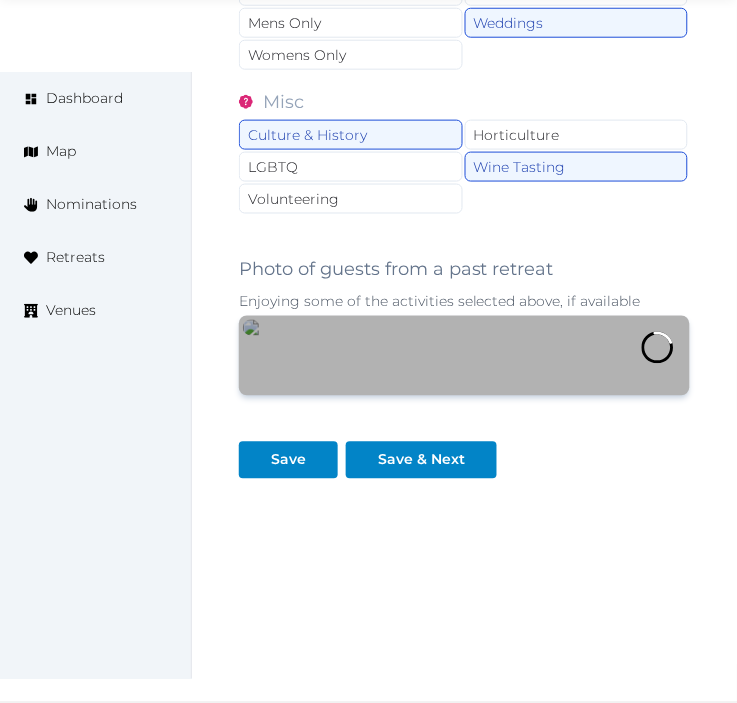 scroll, scrollTop: 2315, scrollLeft: 0, axis: vertical 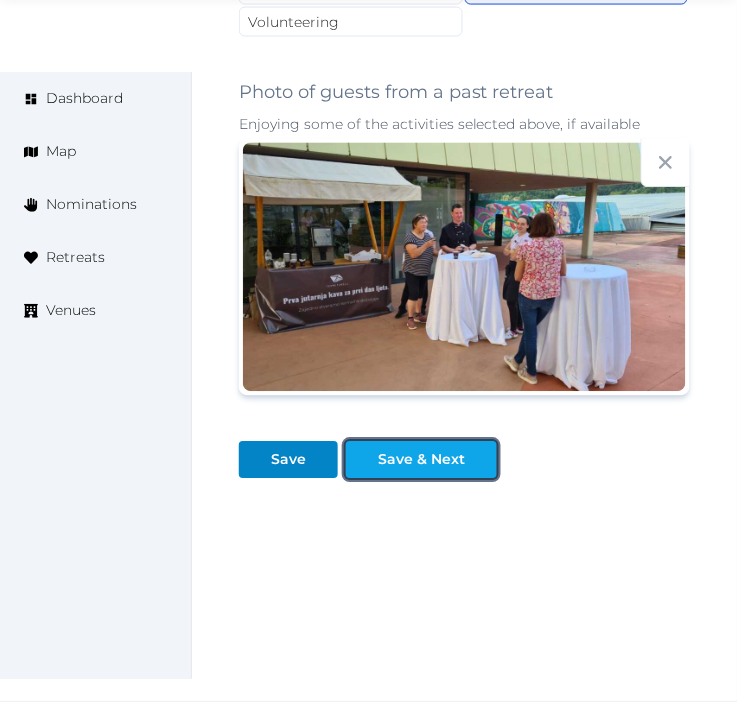 click on "Save & Next" at bounding box center [421, 460] 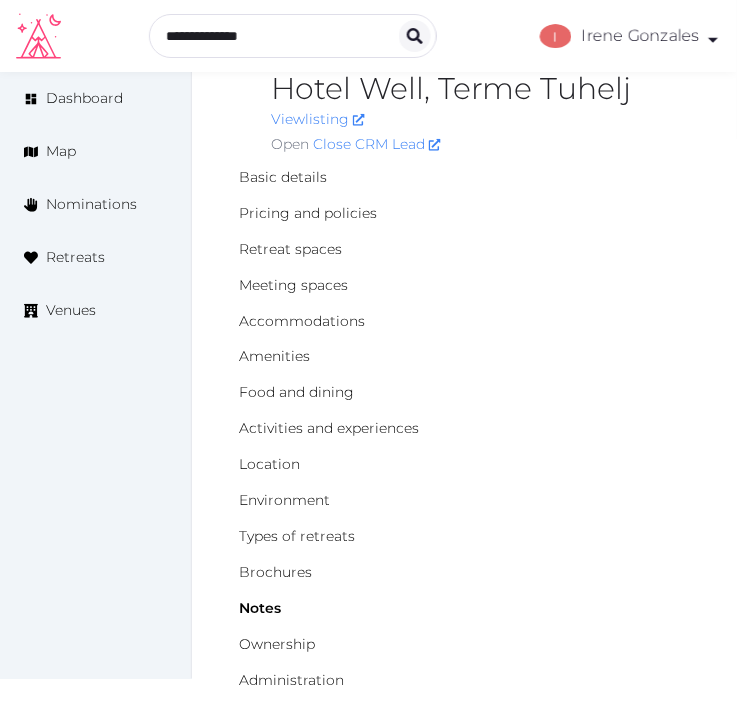 scroll, scrollTop: 111, scrollLeft: 0, axis: vertical 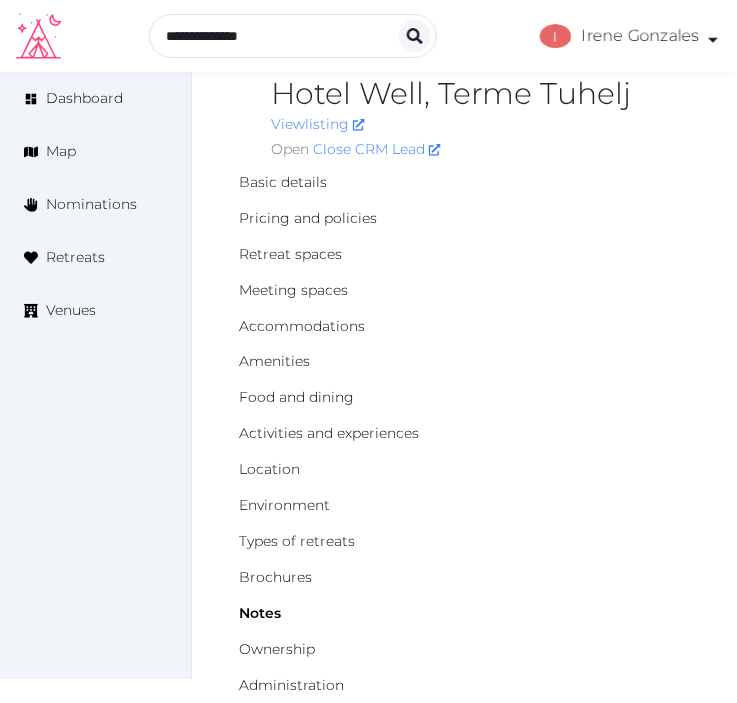 click on "Basic details" at bounding box center (464, 182) 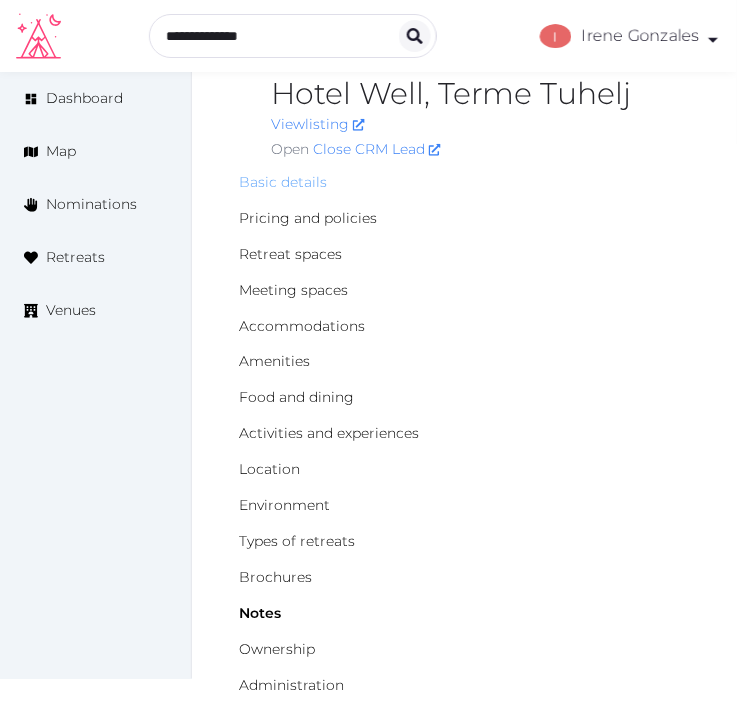 click on "Basic details" at bounding box center (283, 182) 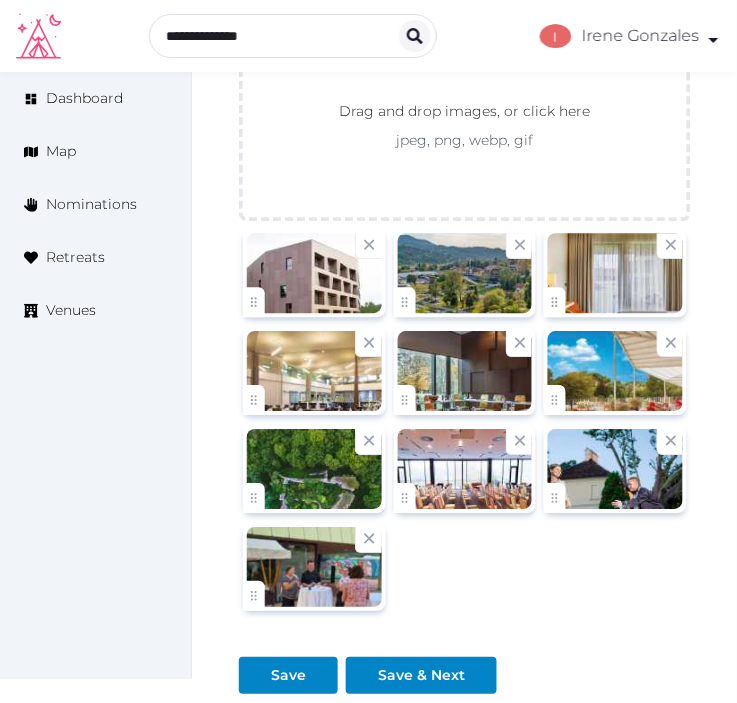 scroll, scrollTop: 3344, scrollLeft: 0, axis: vertical 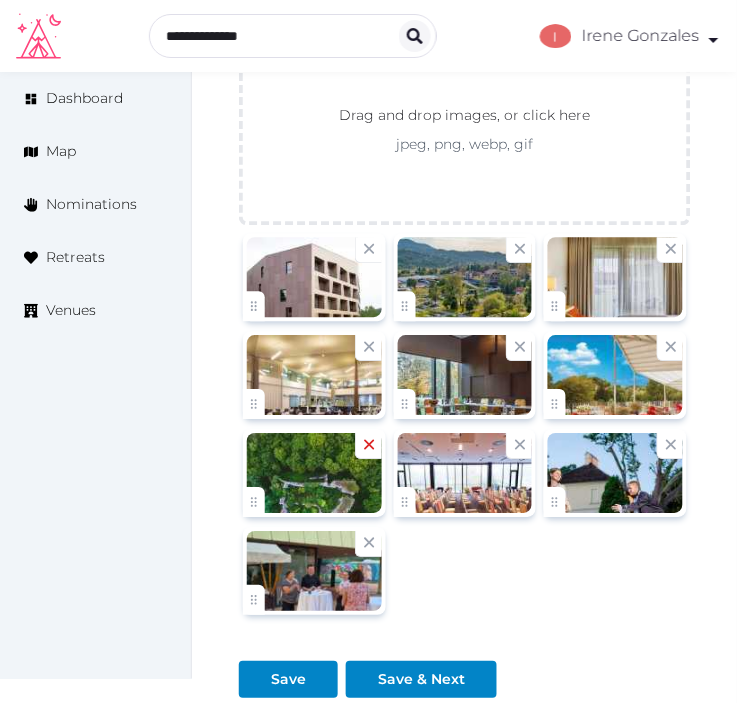 click 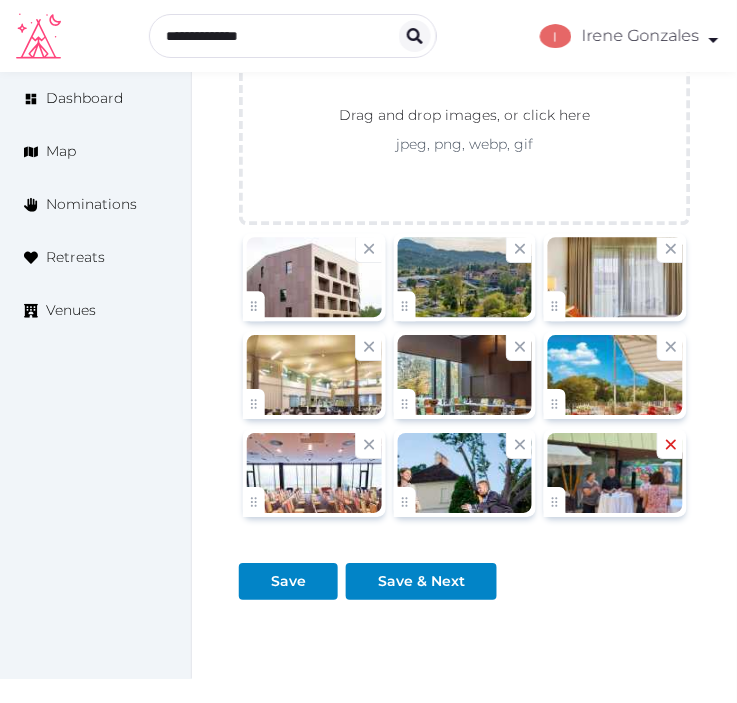 click 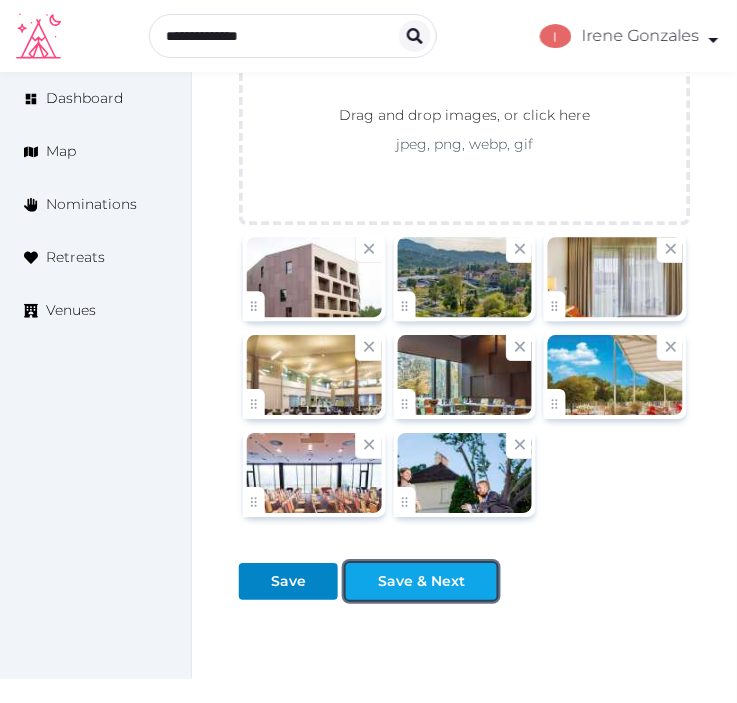 click on "Save & Next" at bounding box center (421, 581) 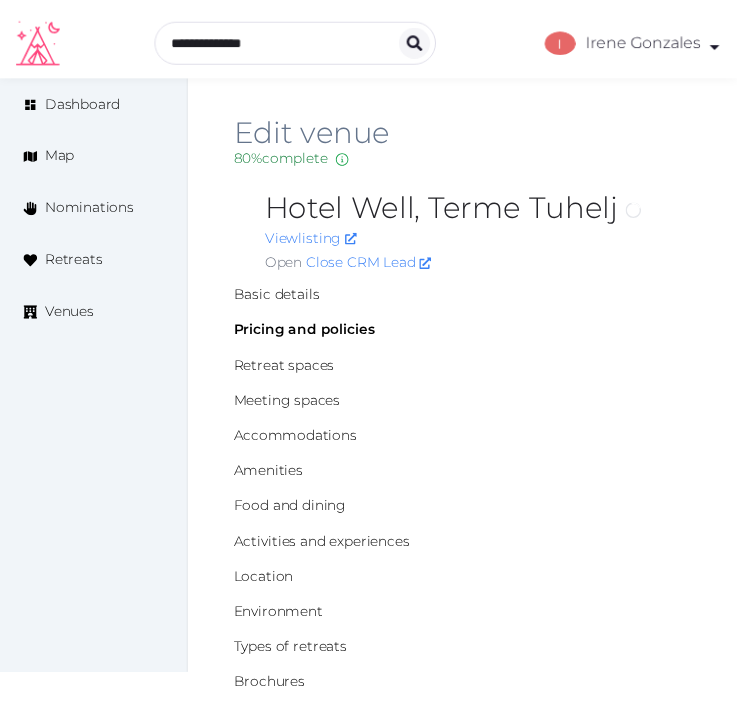 scroll, scrollTop: 0, scrollLeft: 0, axis: both 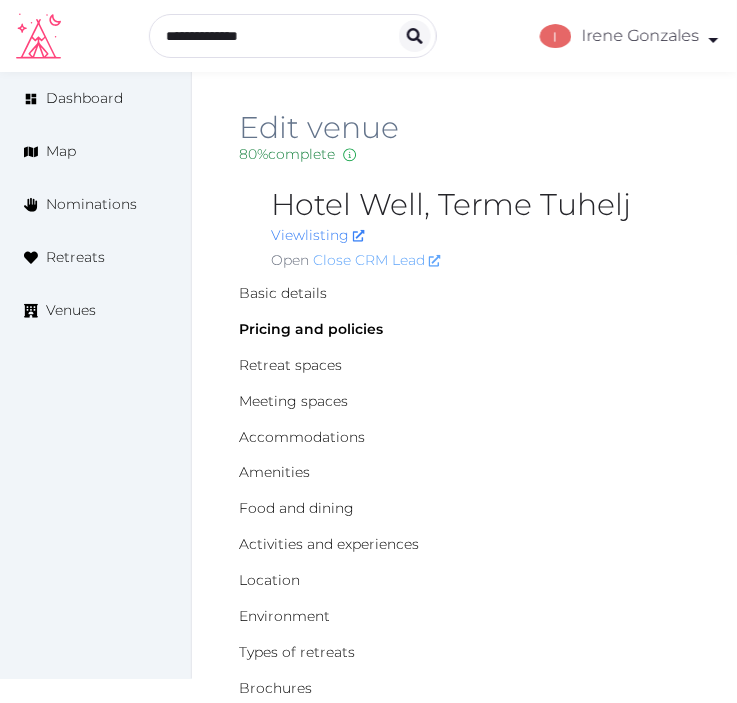 click on "Close CRM Lead" at bounding box center (377, 260) 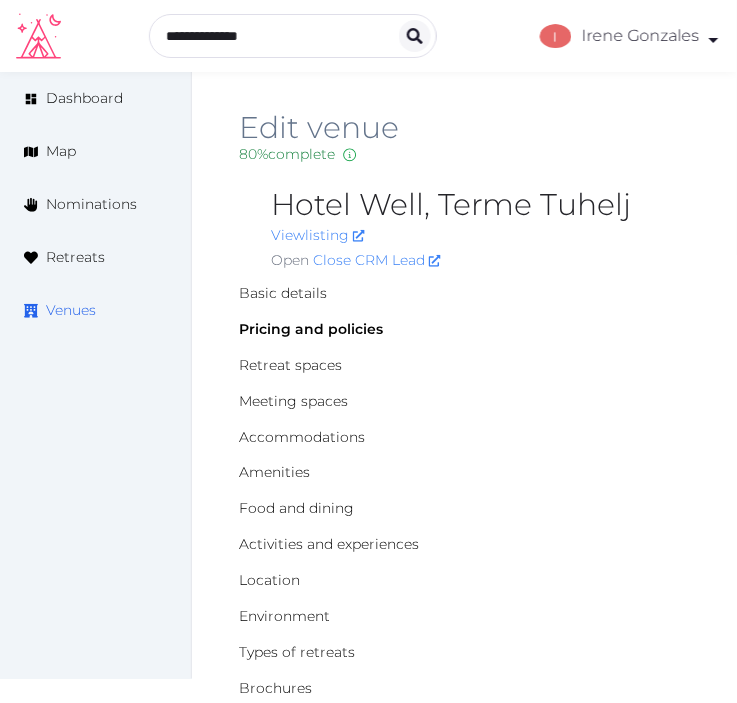 click on "Venues" at bounding box center (71, 310) 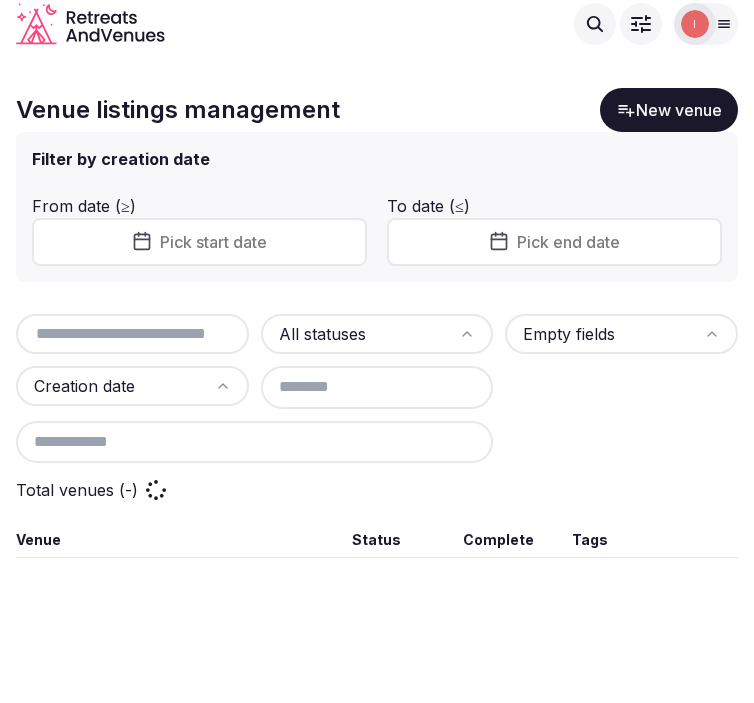 scroll, scrollTop: 0, scrollLeft: 0, axis: both 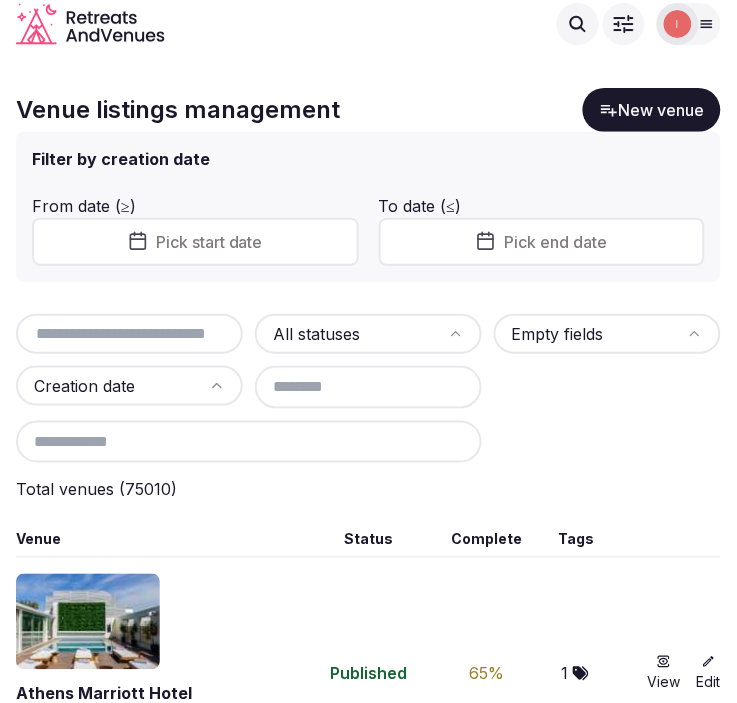 click on "Filter by creation date From date (≥) Pick start date To date (≤) Pick end date" at bounding box center [368, 207] 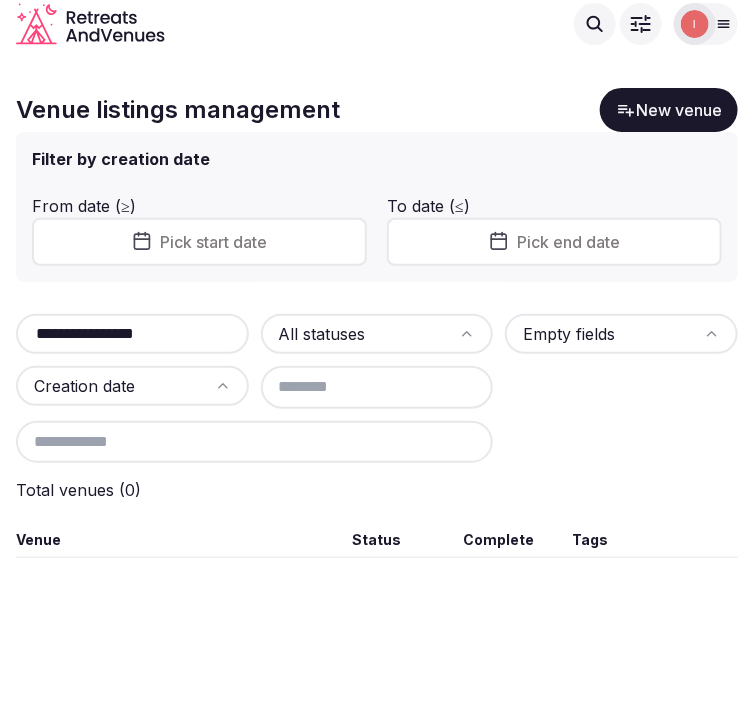 type on "**********" 